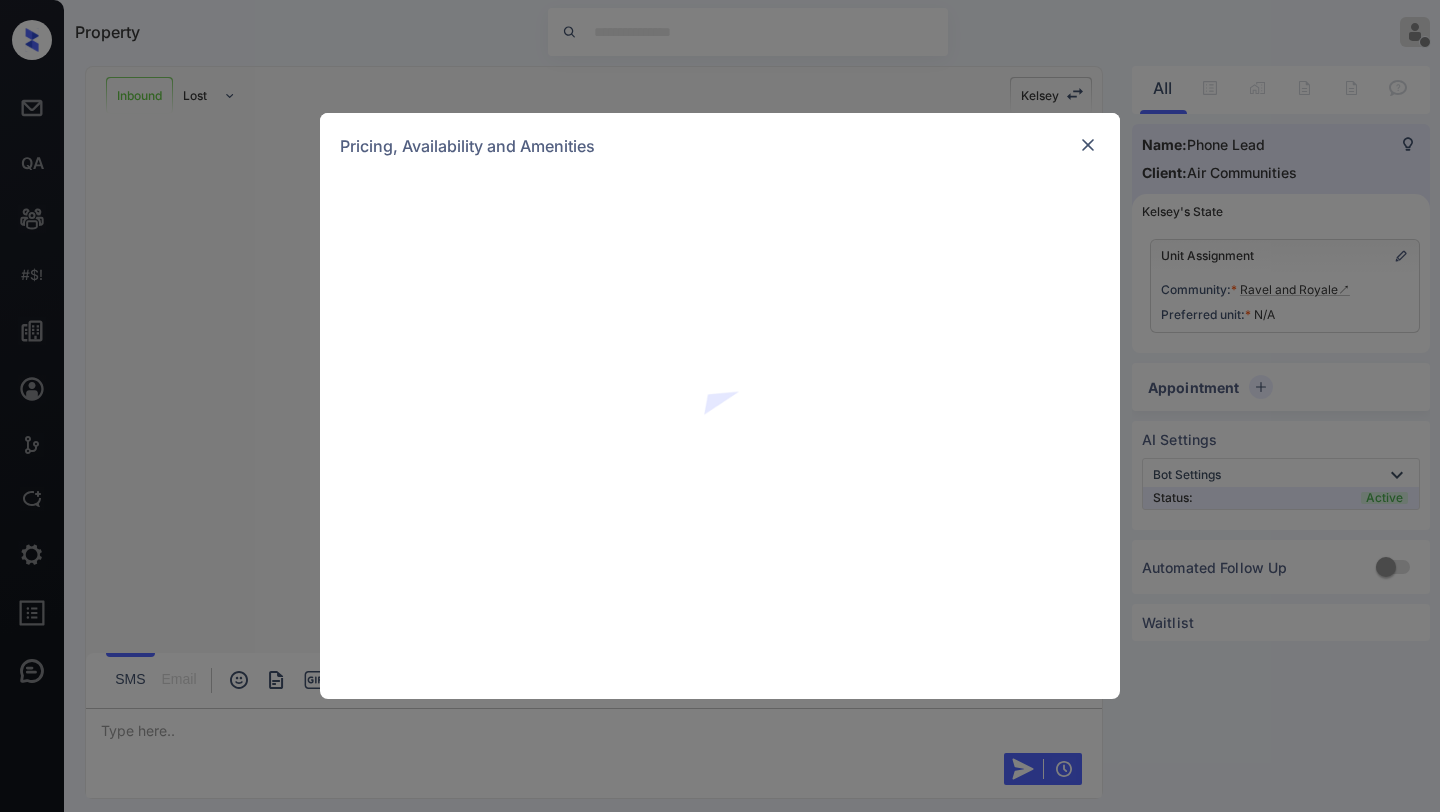 scroll, scrollTop: 0, scrollLeft: 0, axis: both 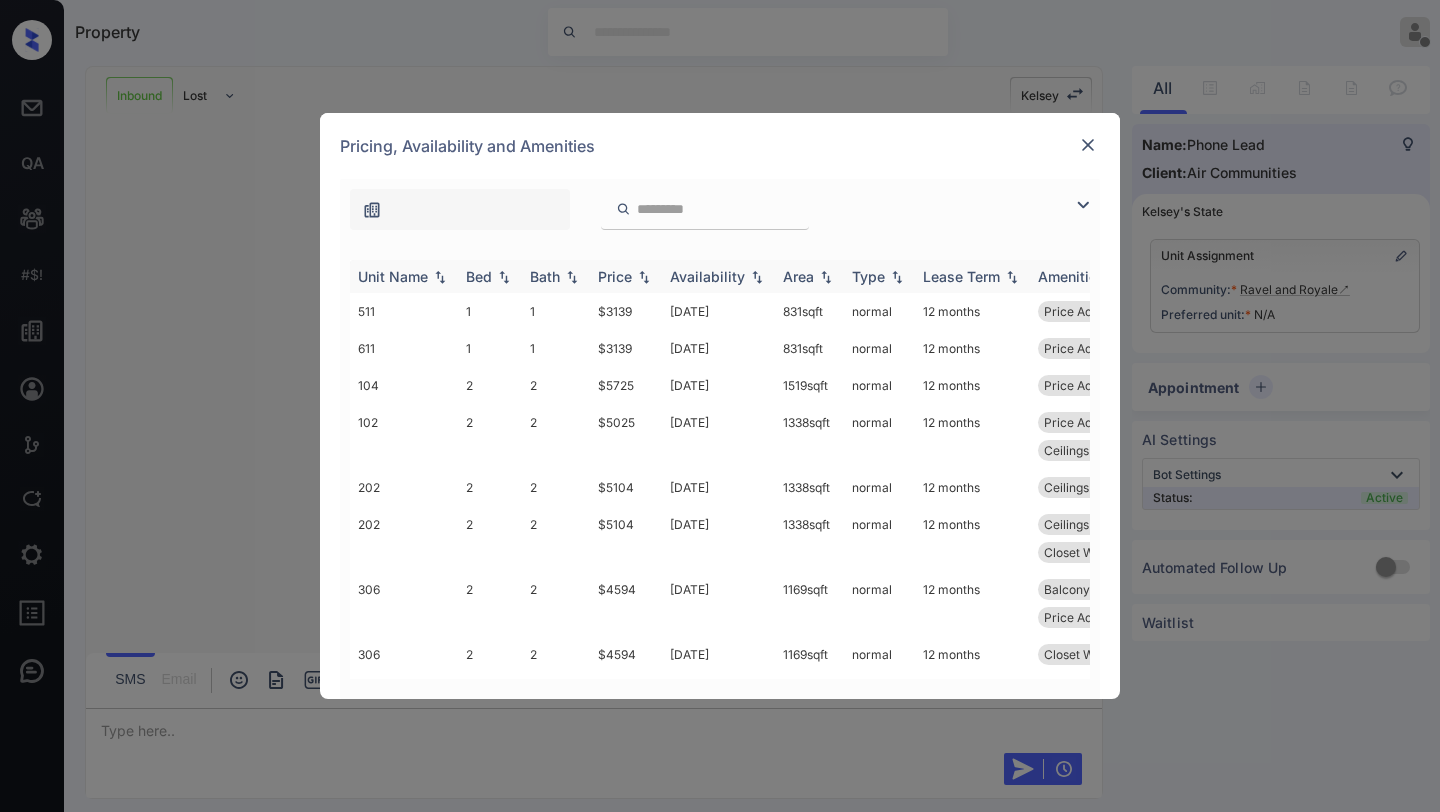 click on "Bed" at bounding box center (479, 276) 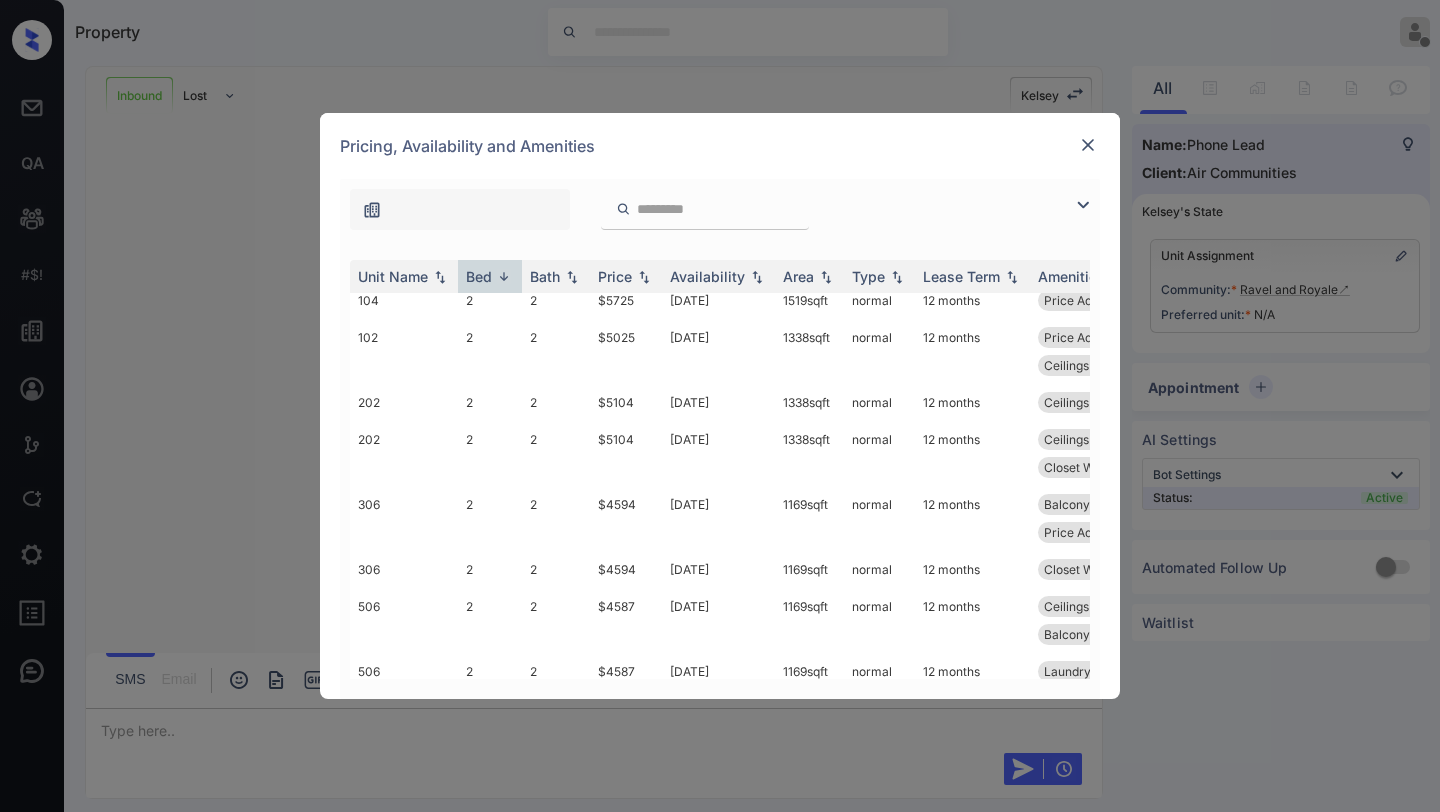 scroll, scrollTop: 1594, scrollLeft: 0, axis: vertical 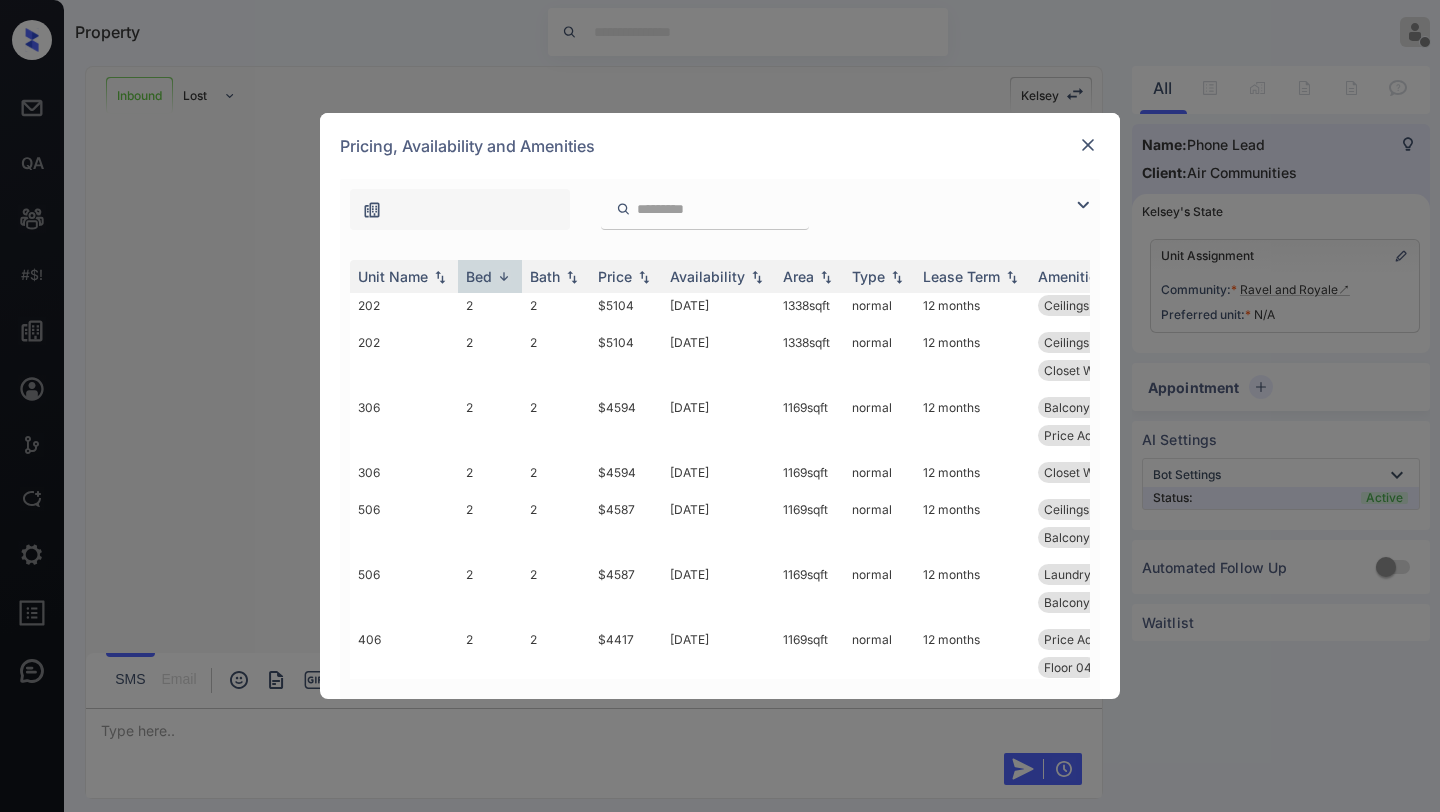 click on "Pricing, Availability and Amenities" at bounding box center (720, 146) 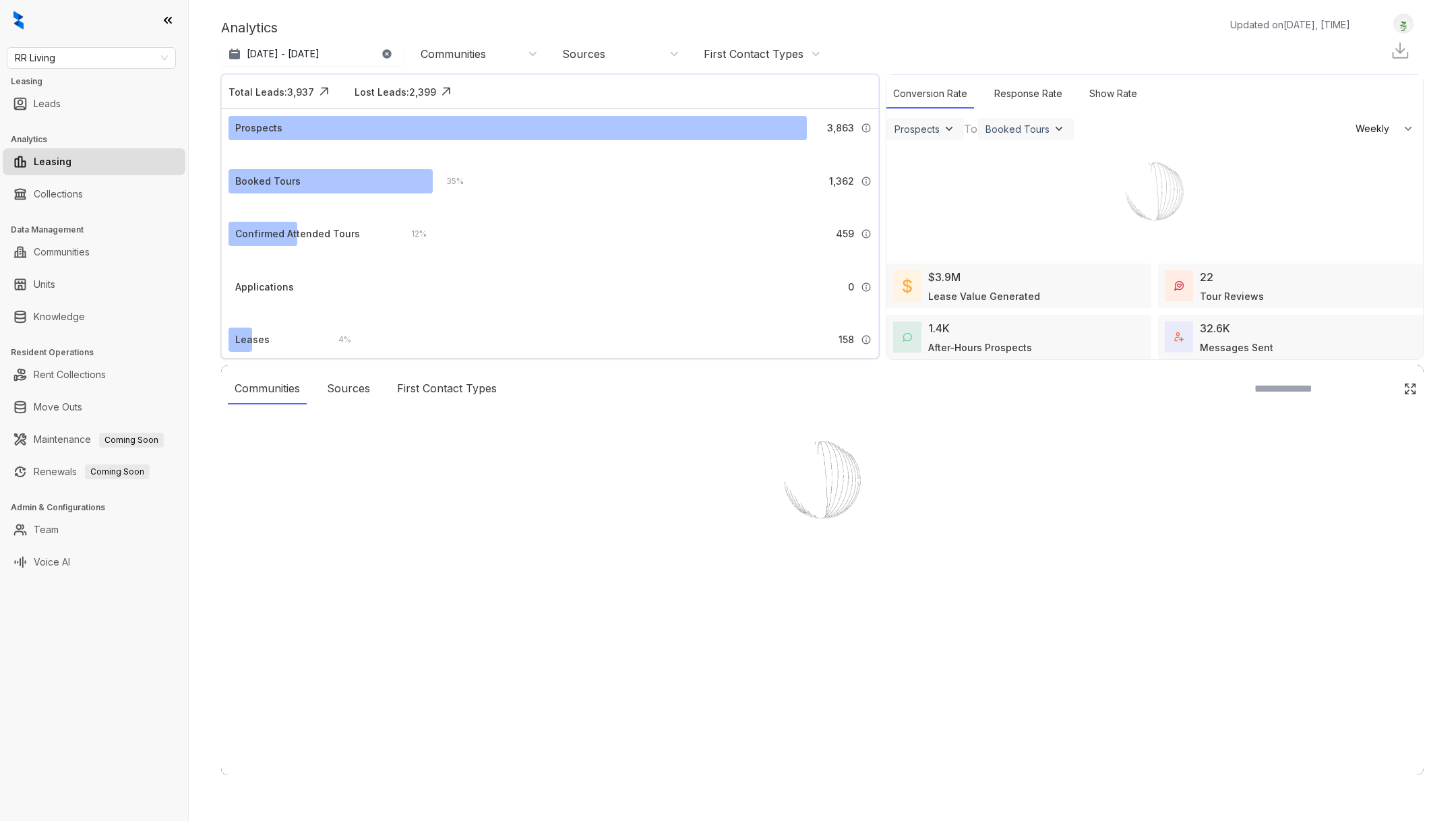 select on "******" 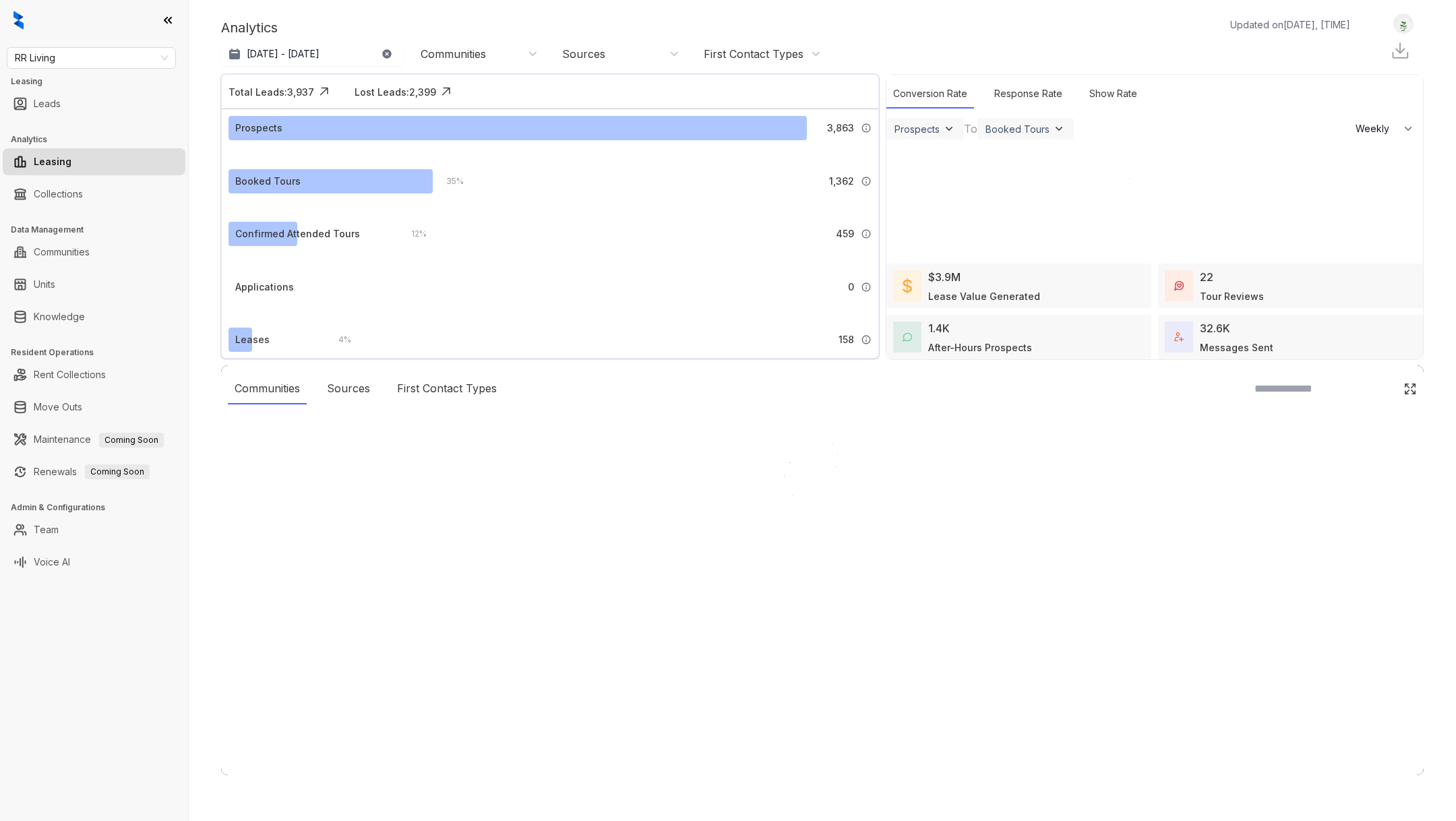 scroll, scrollTop: 0, scrollLeft: 0, axis: both 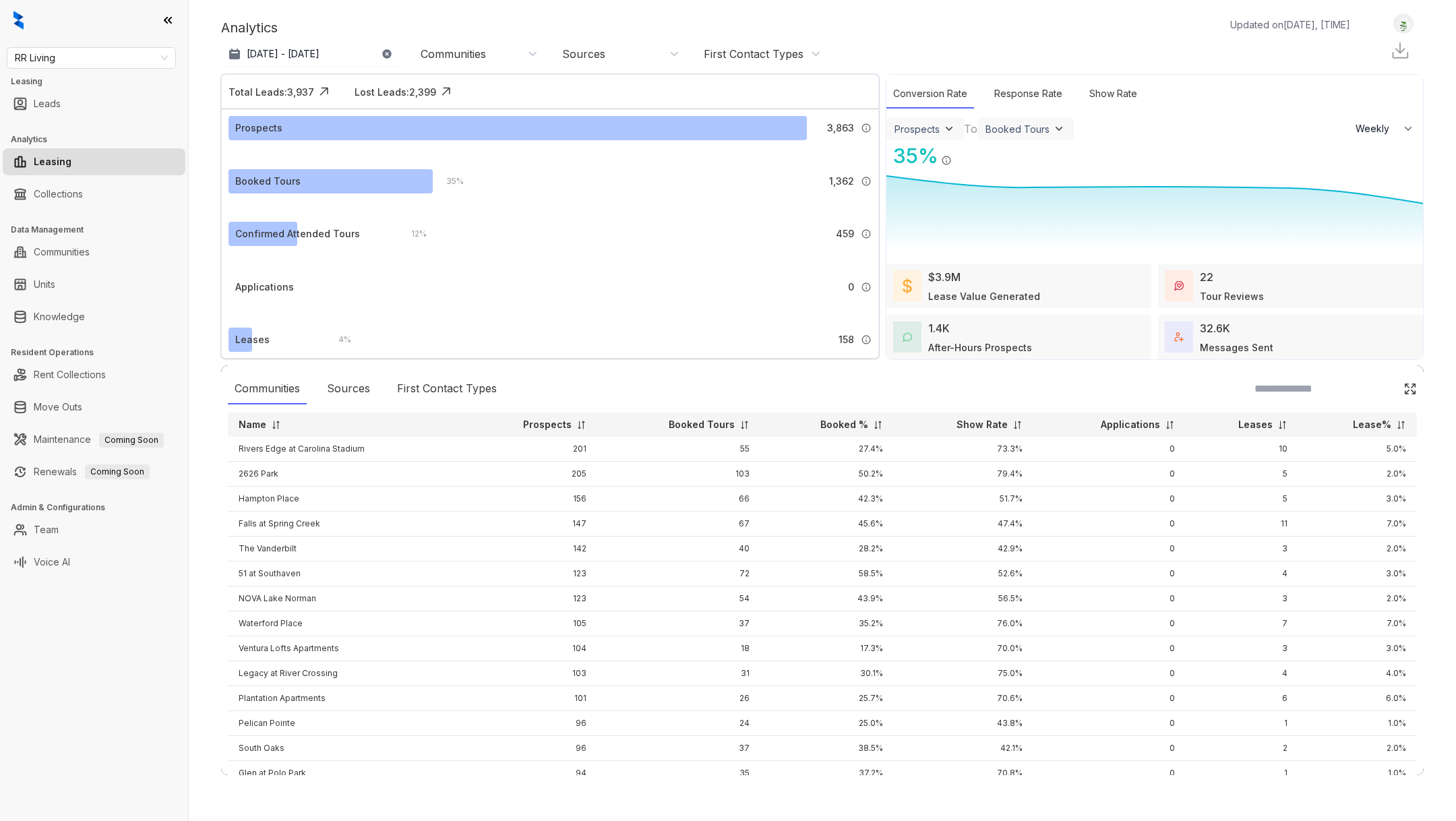 click on "RR Living Leasing Leads Analytics Leasing Collections Data Management Communities Units Knowledge Resident Operations Rent Collections Move Outs Maintenance Coming Soon Renewals Coming Soon Admin & Configurations Team Voice AI" at bounding box center (94, 410) 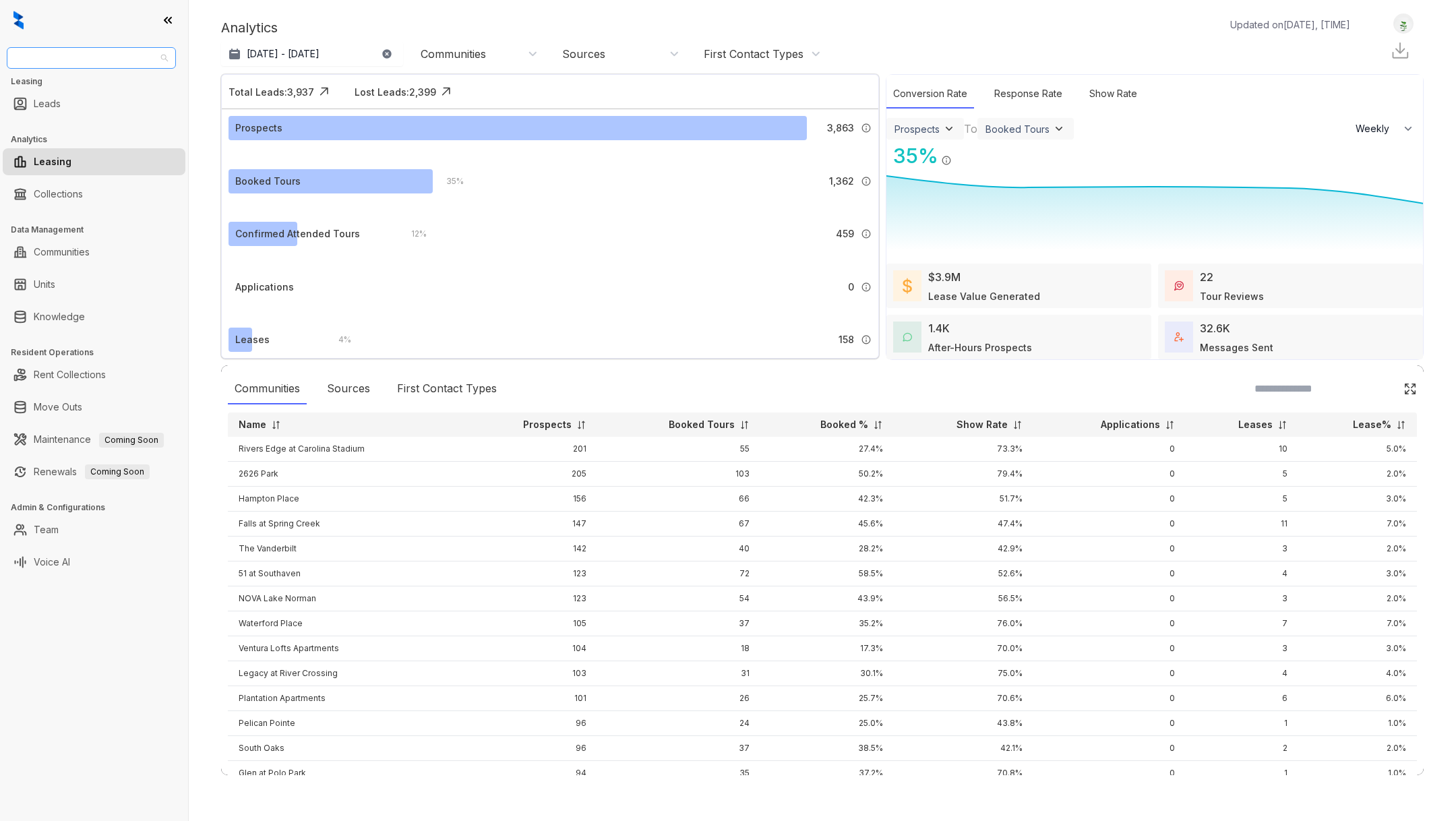 click on "RR Living" at bounding box center (91, 58) 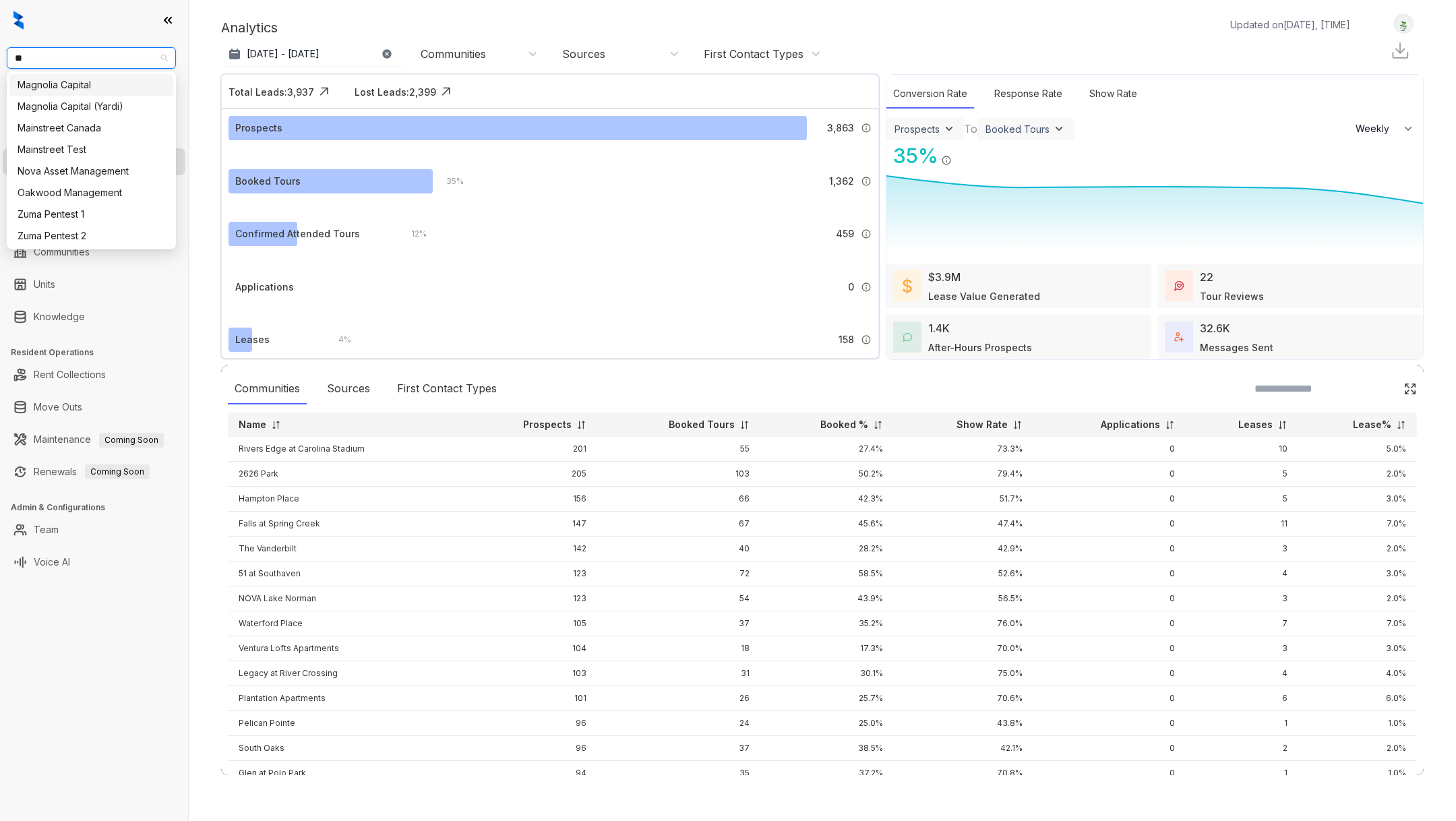 type on "***" 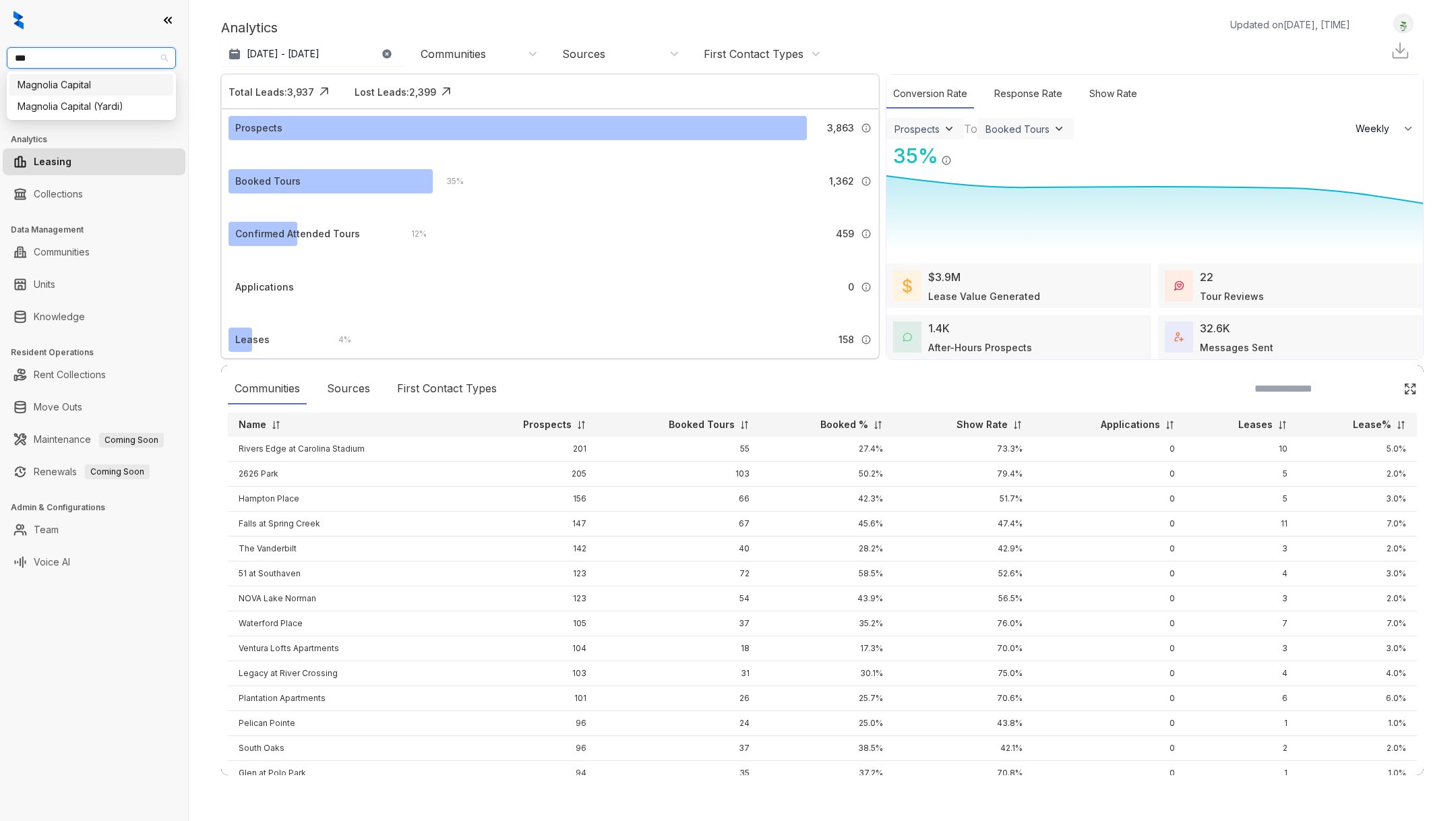 click on "Magnolia Capital" at bounding box center (91, 85) 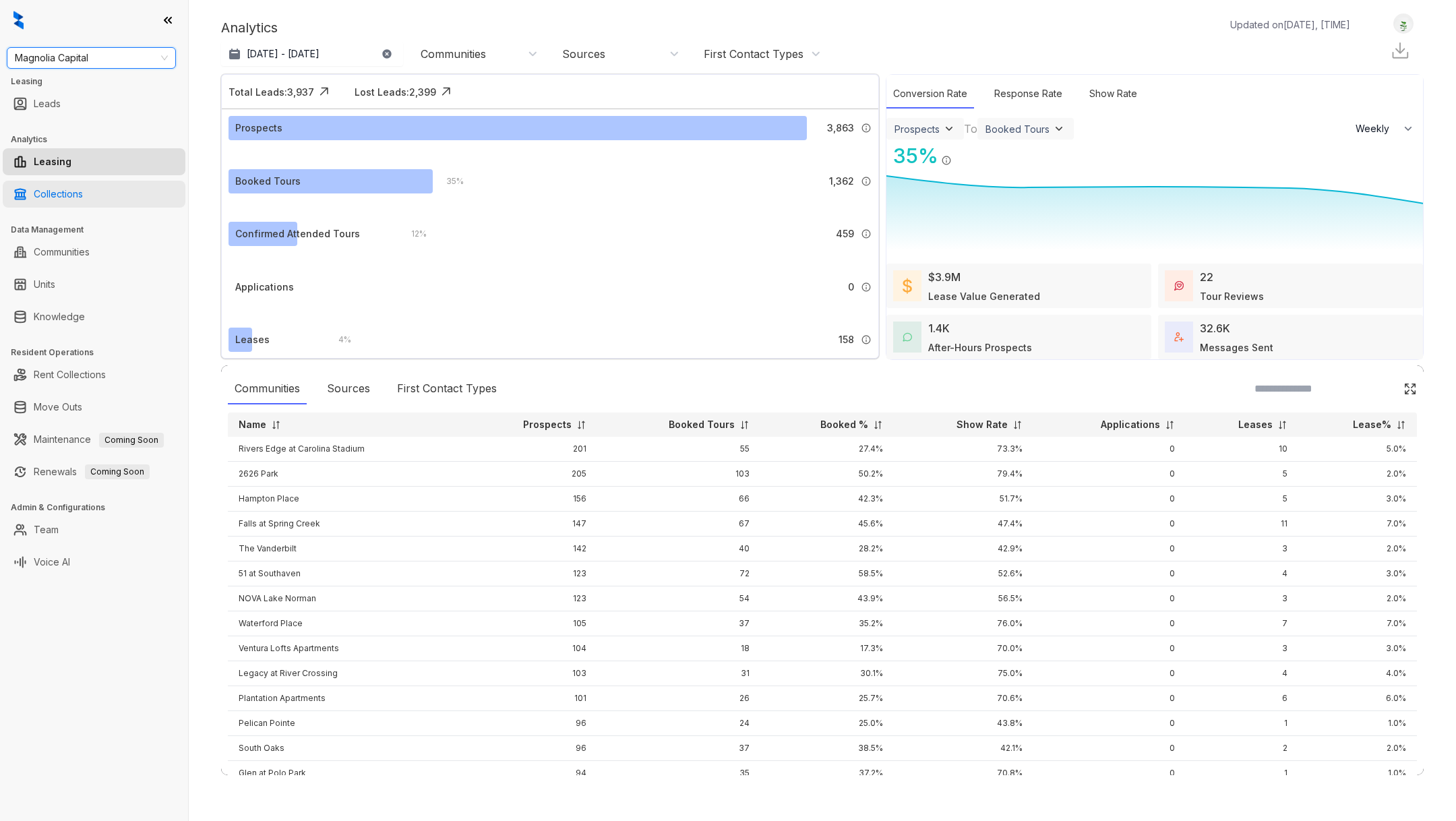 click on "Collections" at bounding box center [58, 194] 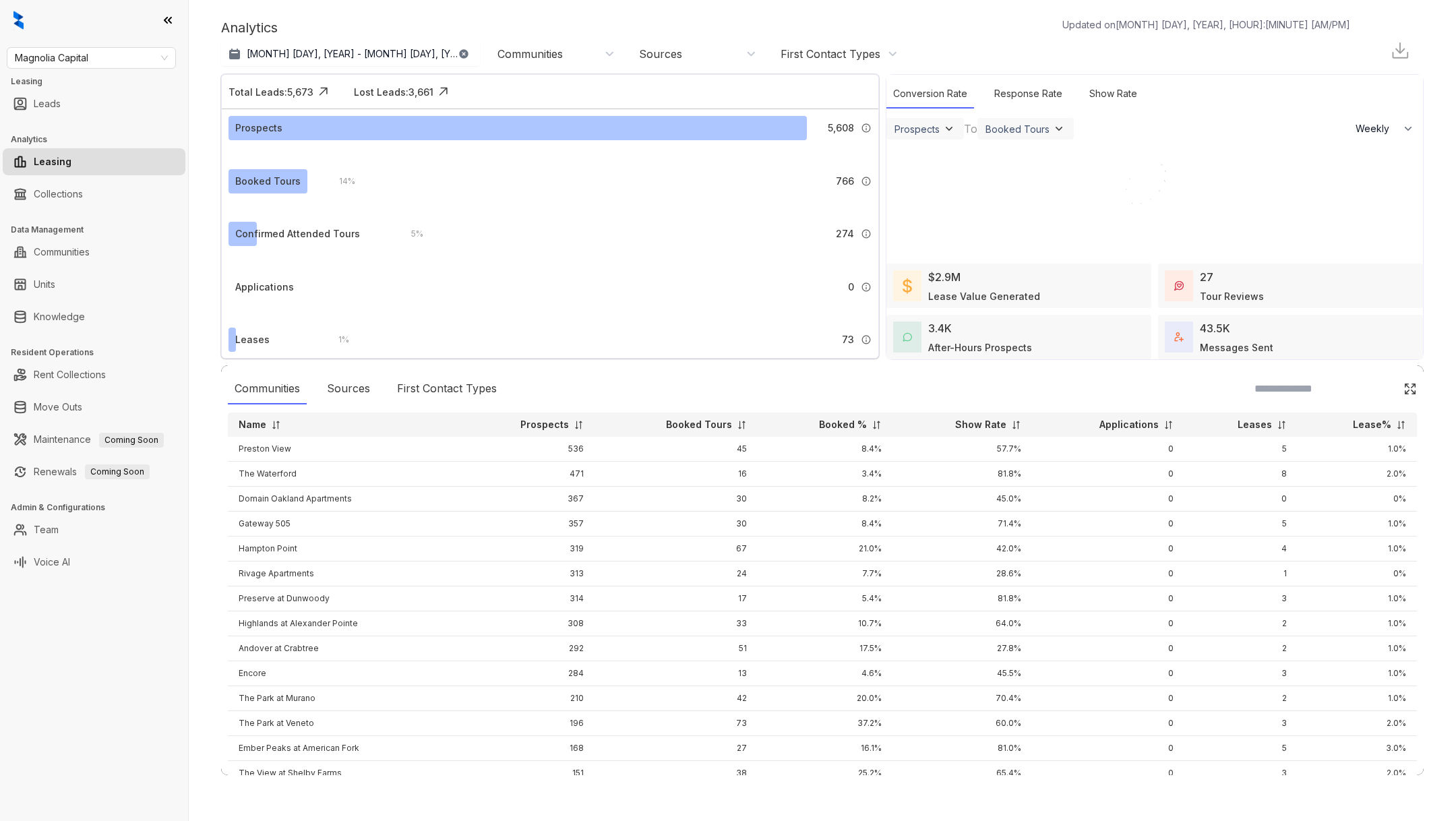 select on "******" 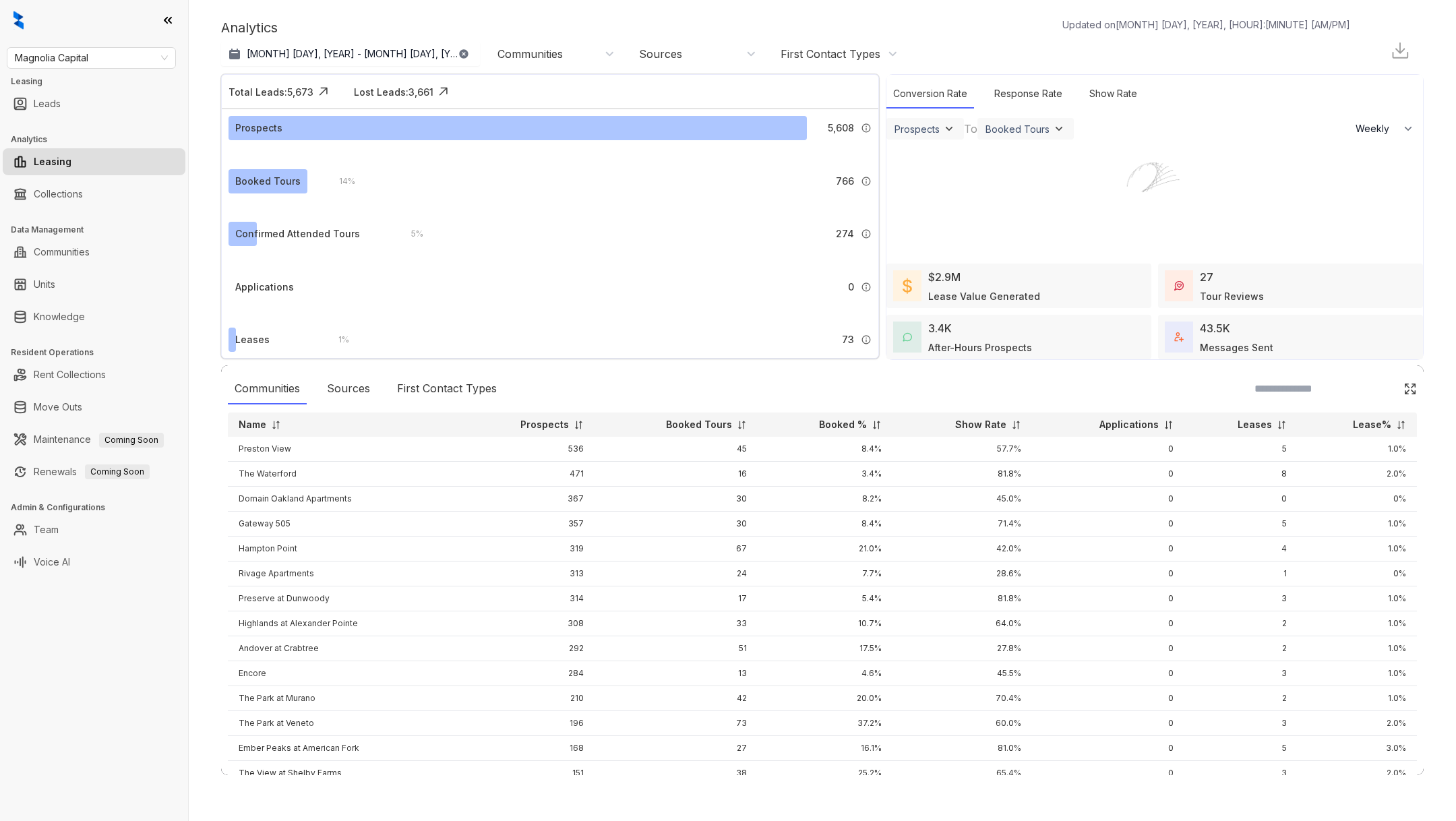 scroll, scrollTop: 0, scrollLeft: 0, axis: both 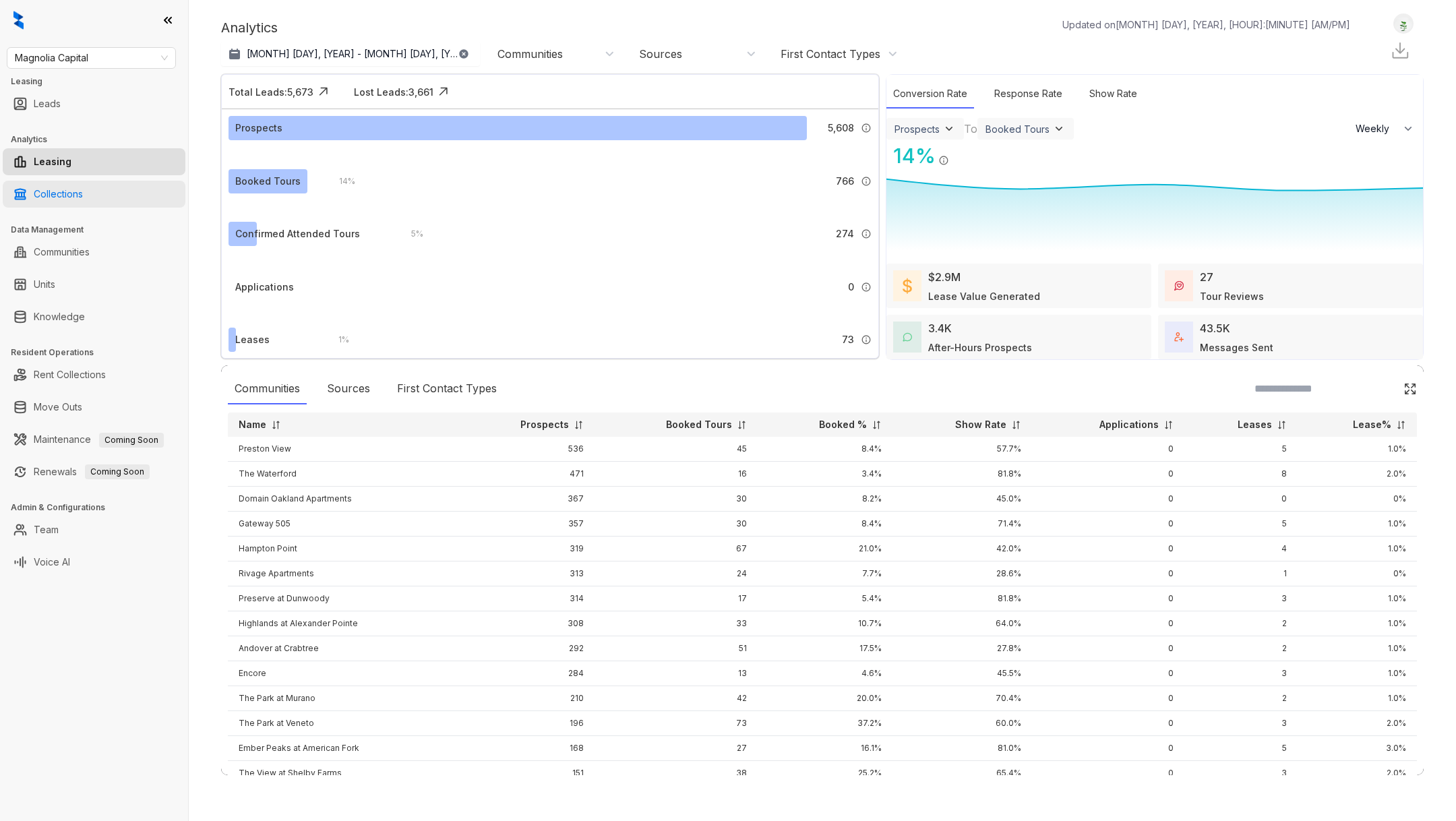 click on "Collections" at bounding box center (58, 194) 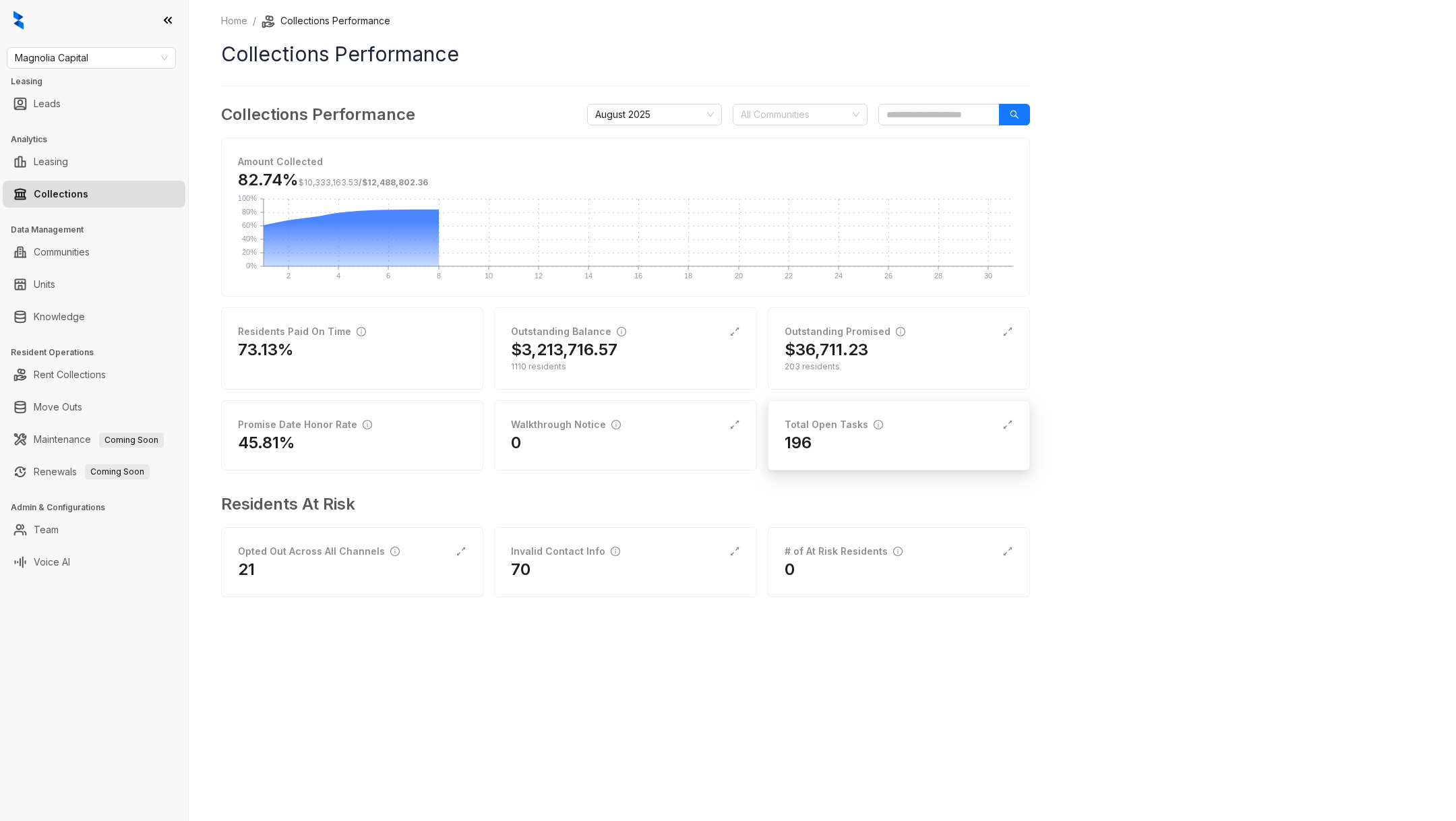 click on "Total Open Tasks" at bounding box center [899, 425] 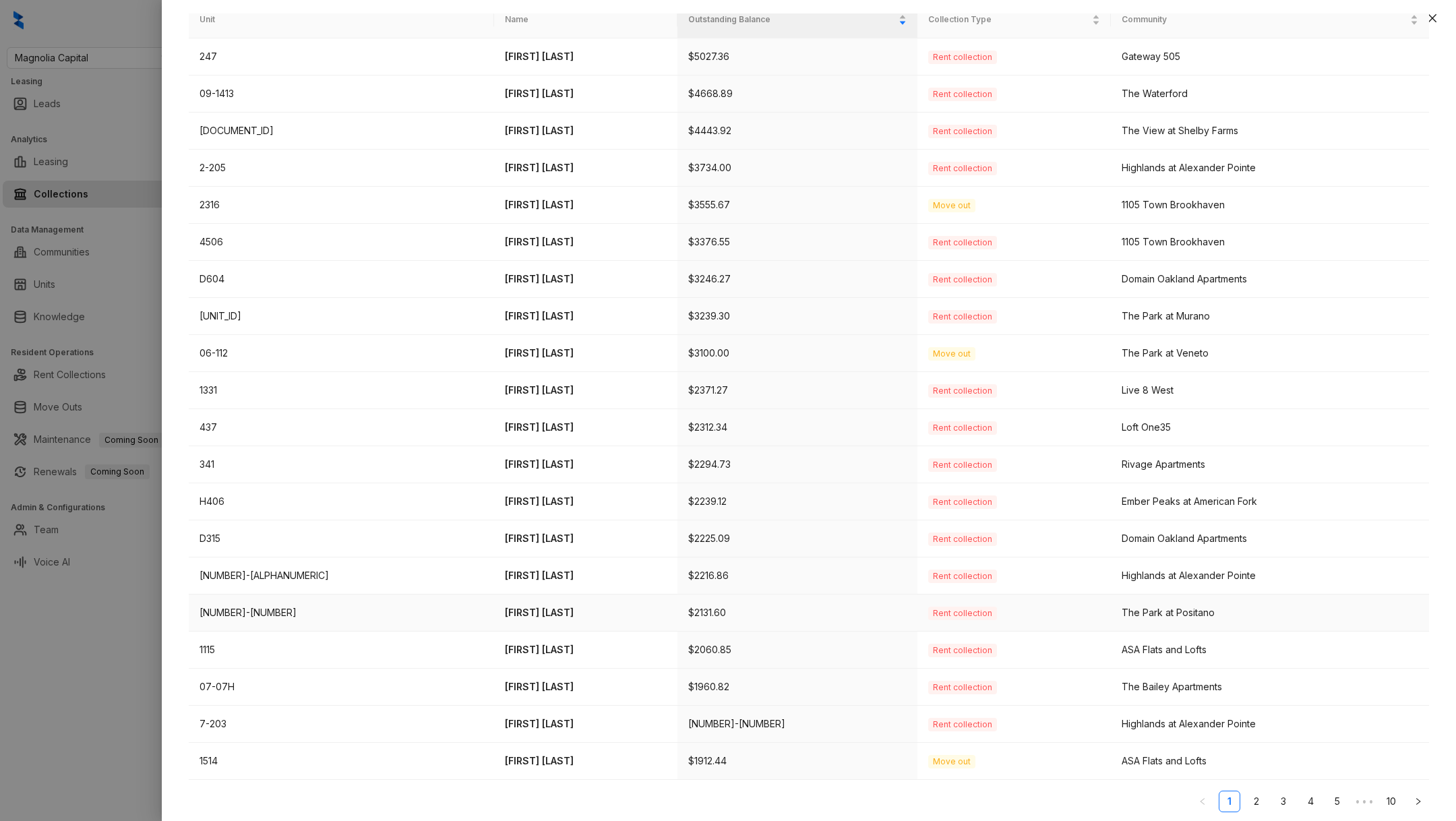scroll, scrollTop: 20, scrollLeft: 0, axis: vertical 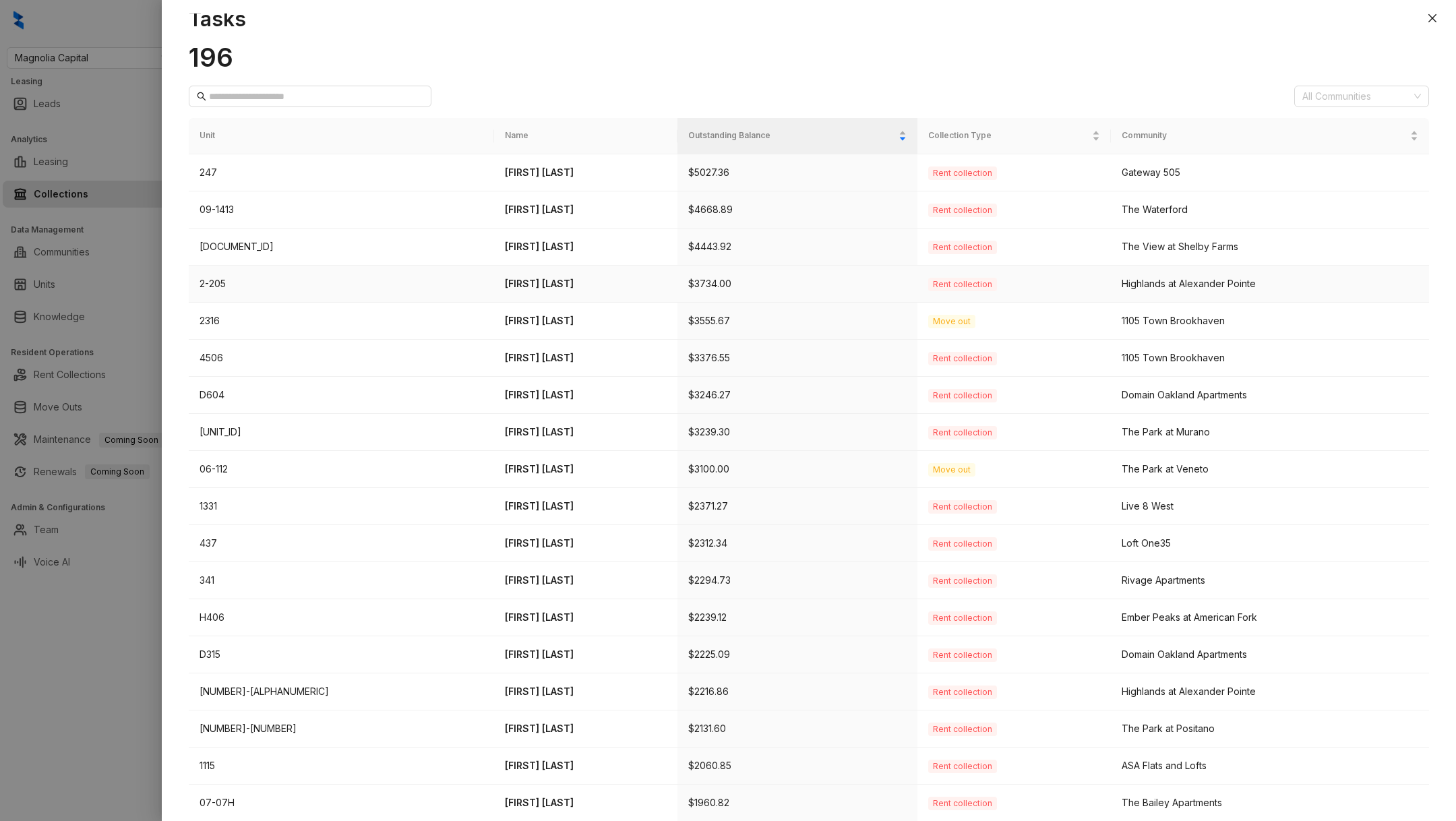 click on "Millie Harris" at bounding box center (585, 284) 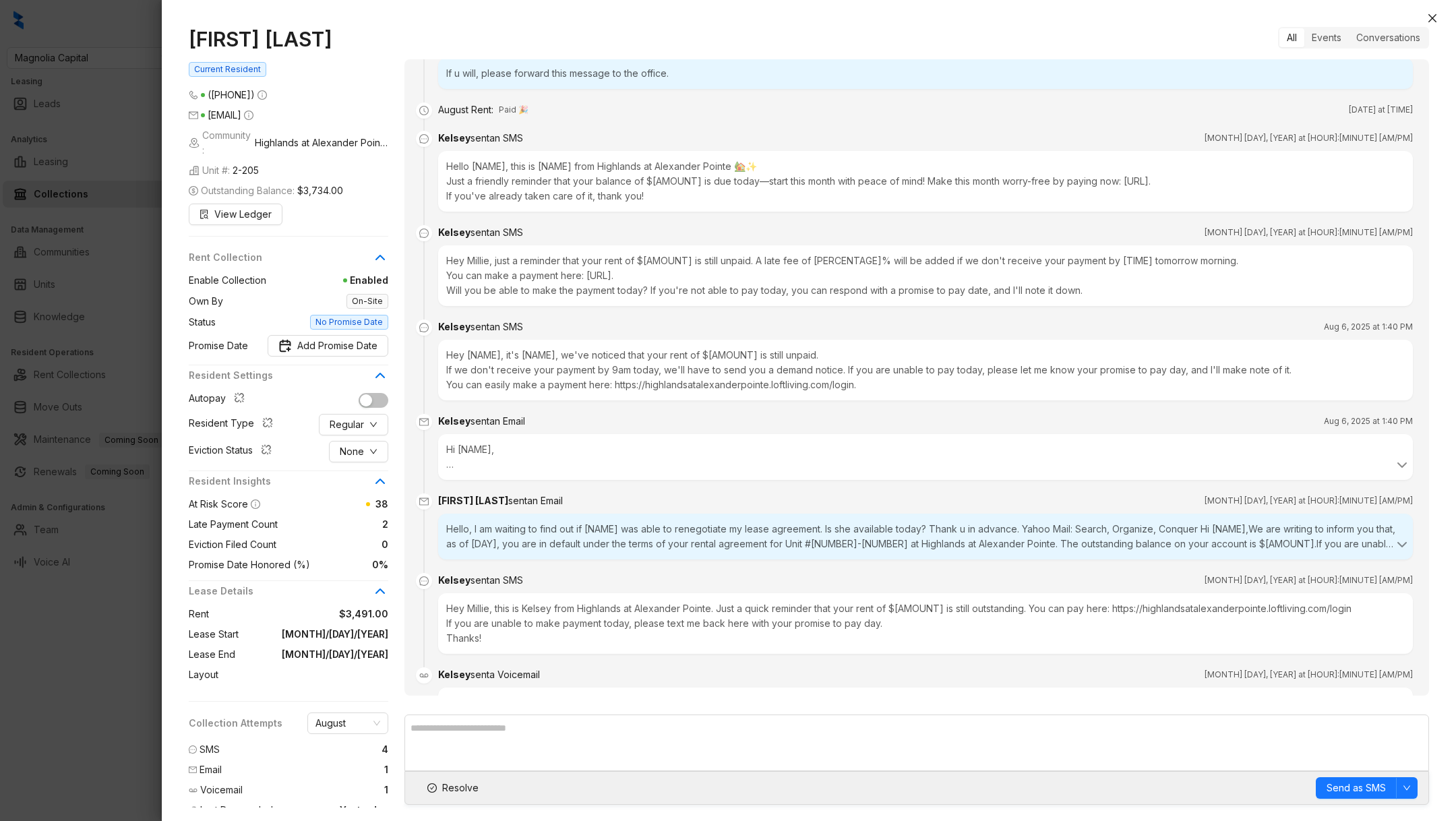 scroll, scrollTop: 1962, scrollLeft: 0, axis: vertical 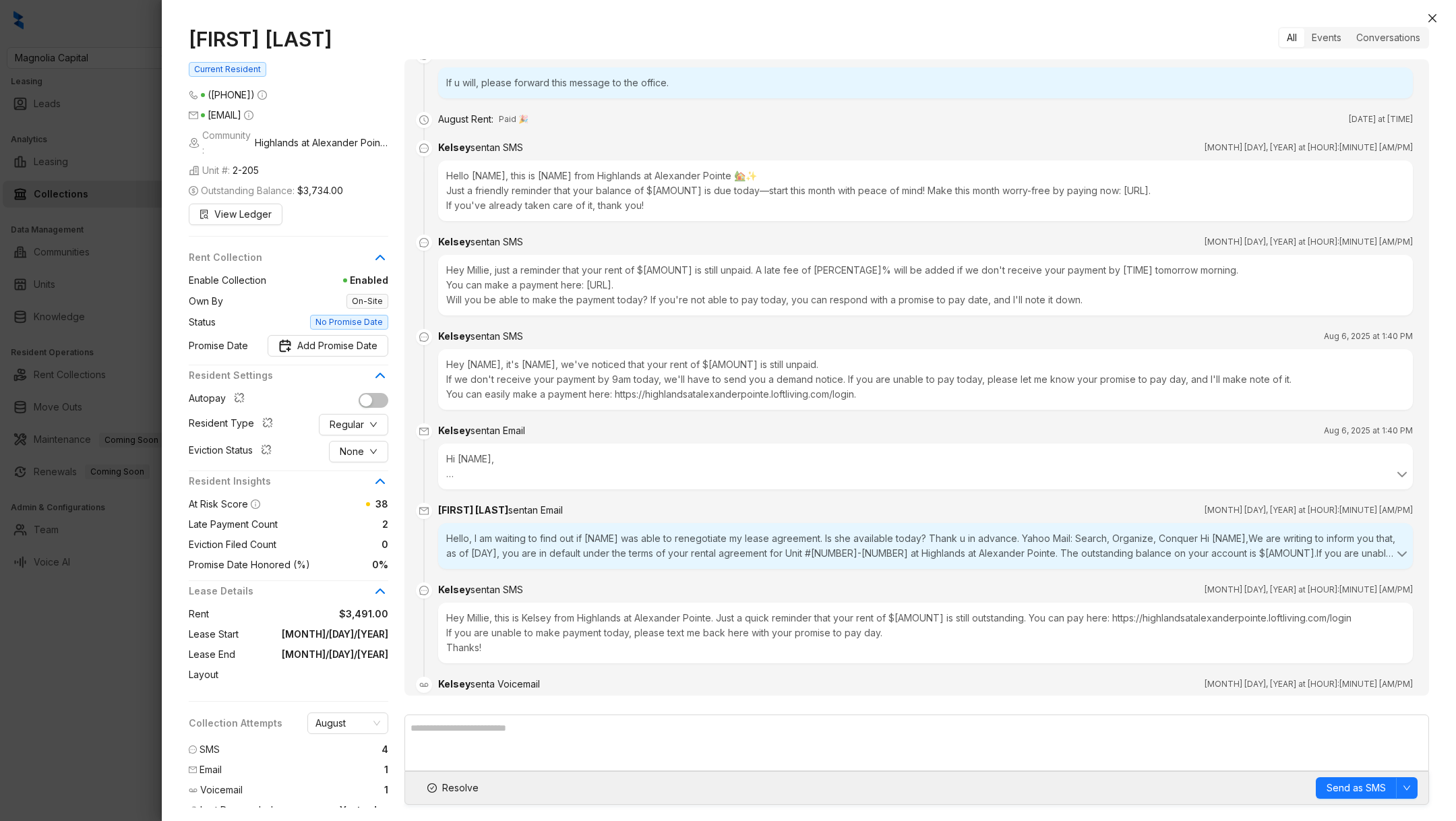click at bounding box center (728, 410) 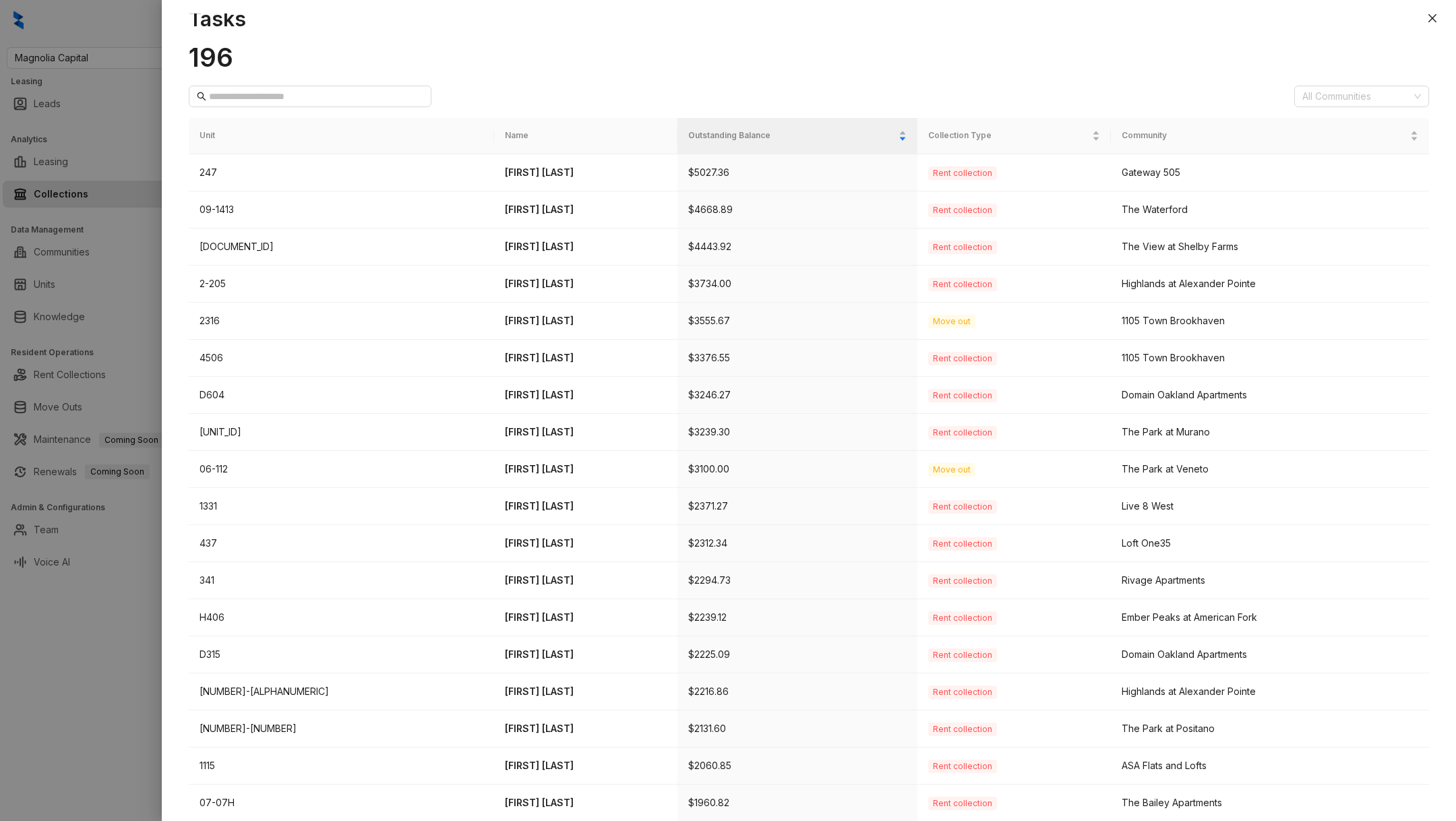 click at bounding box center [728, 410] 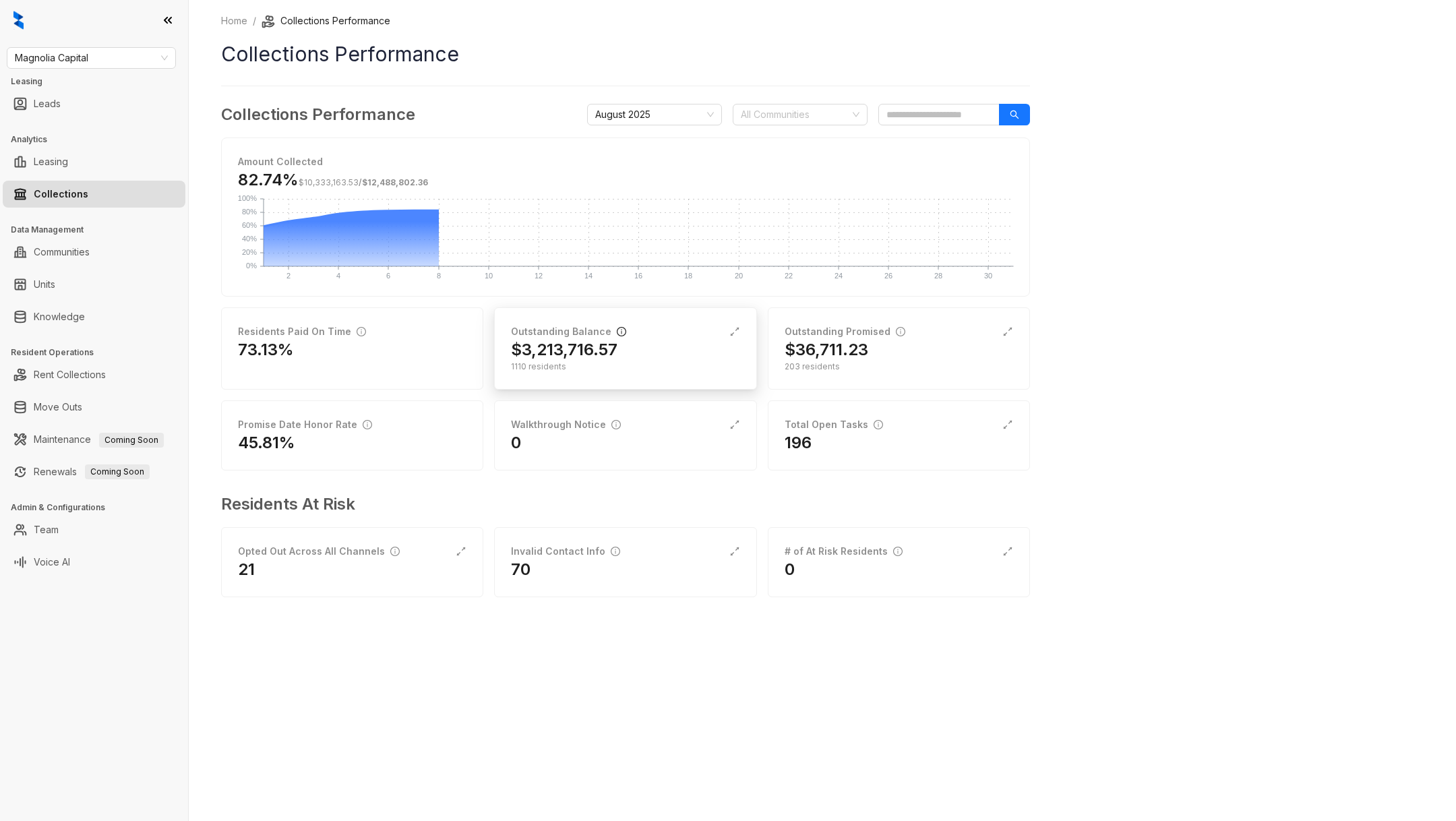click 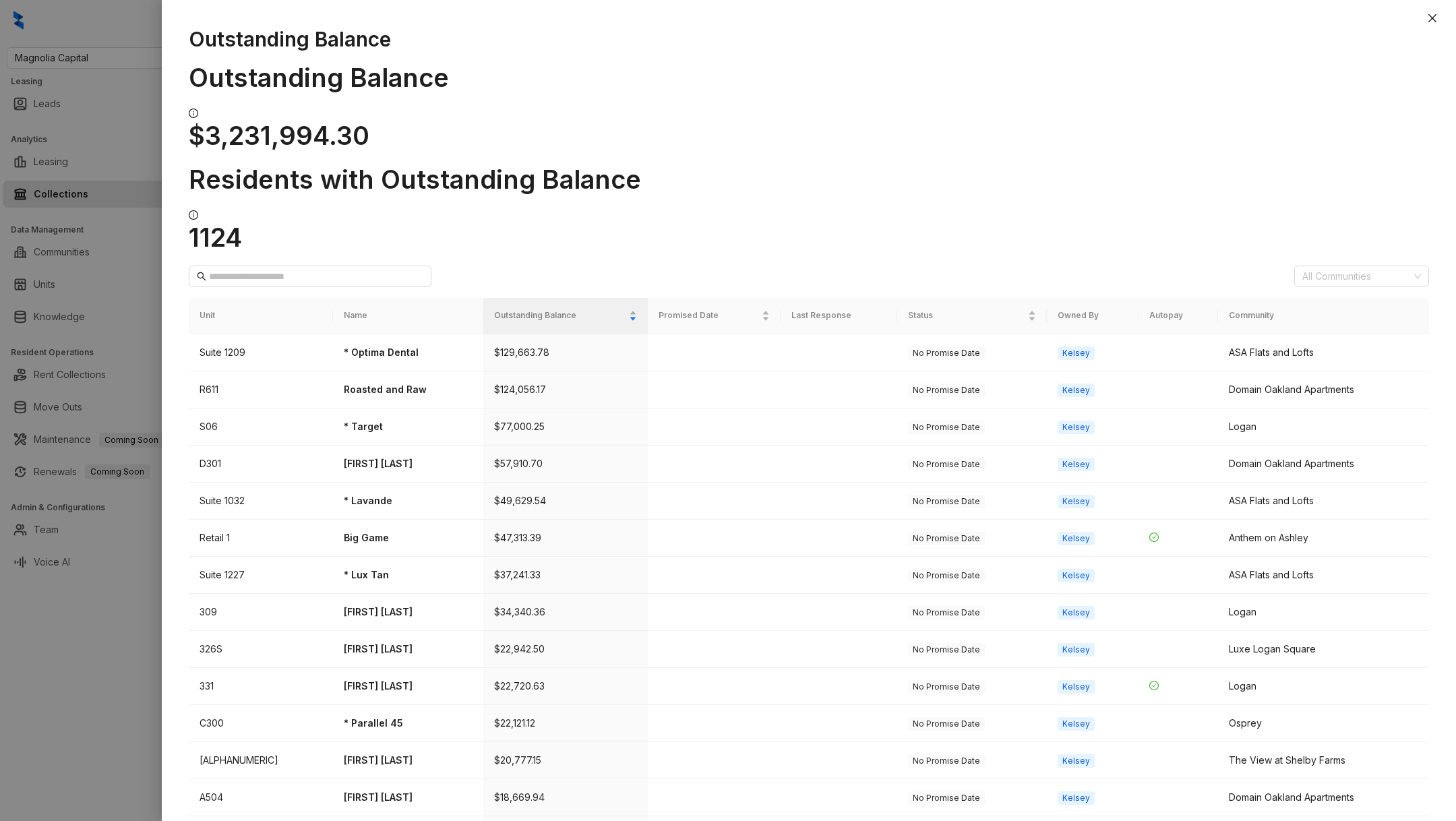 click at bounding box center (728, 410) 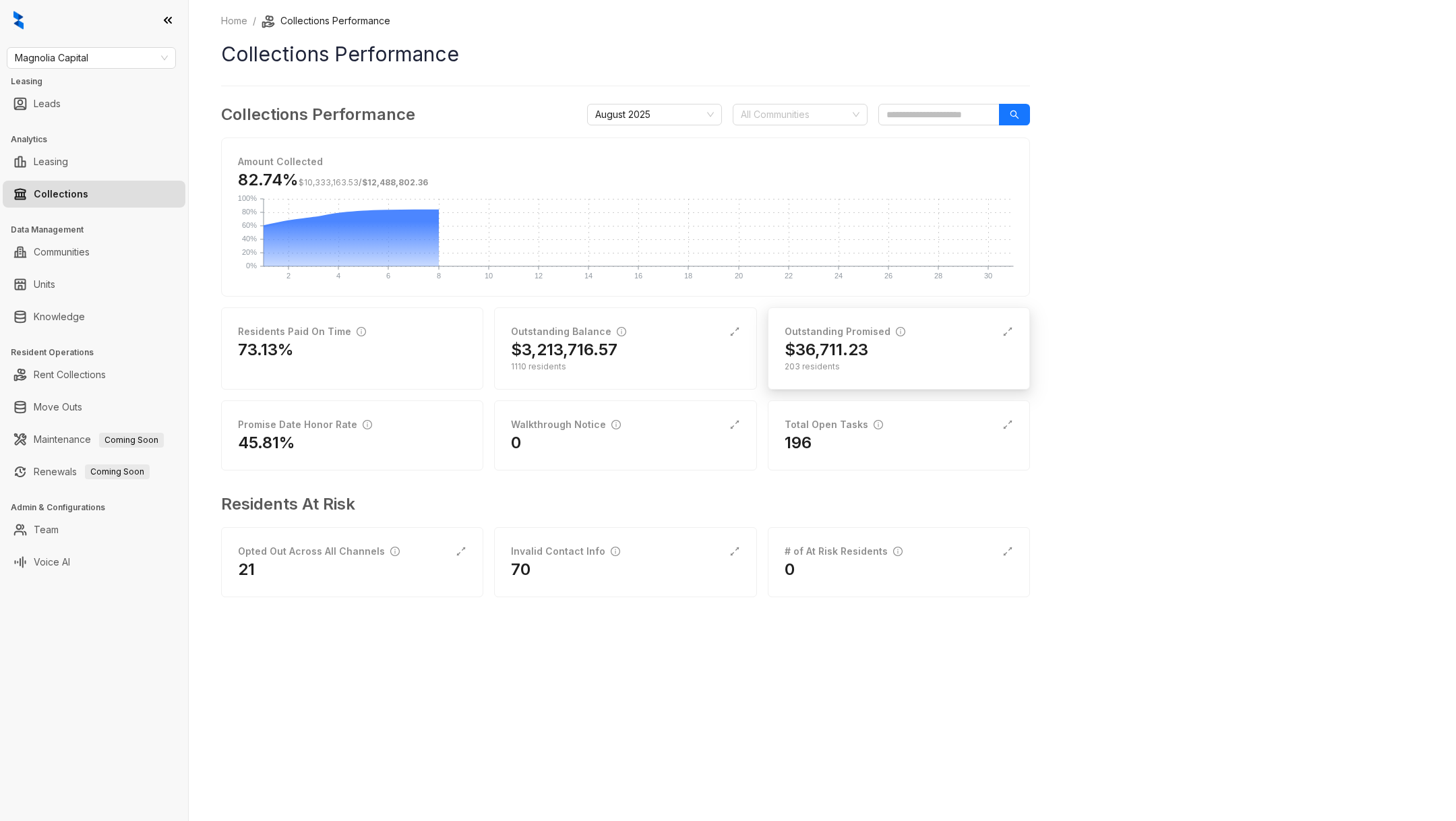 click on "$36,711.23" at bounding box center [826, 350] 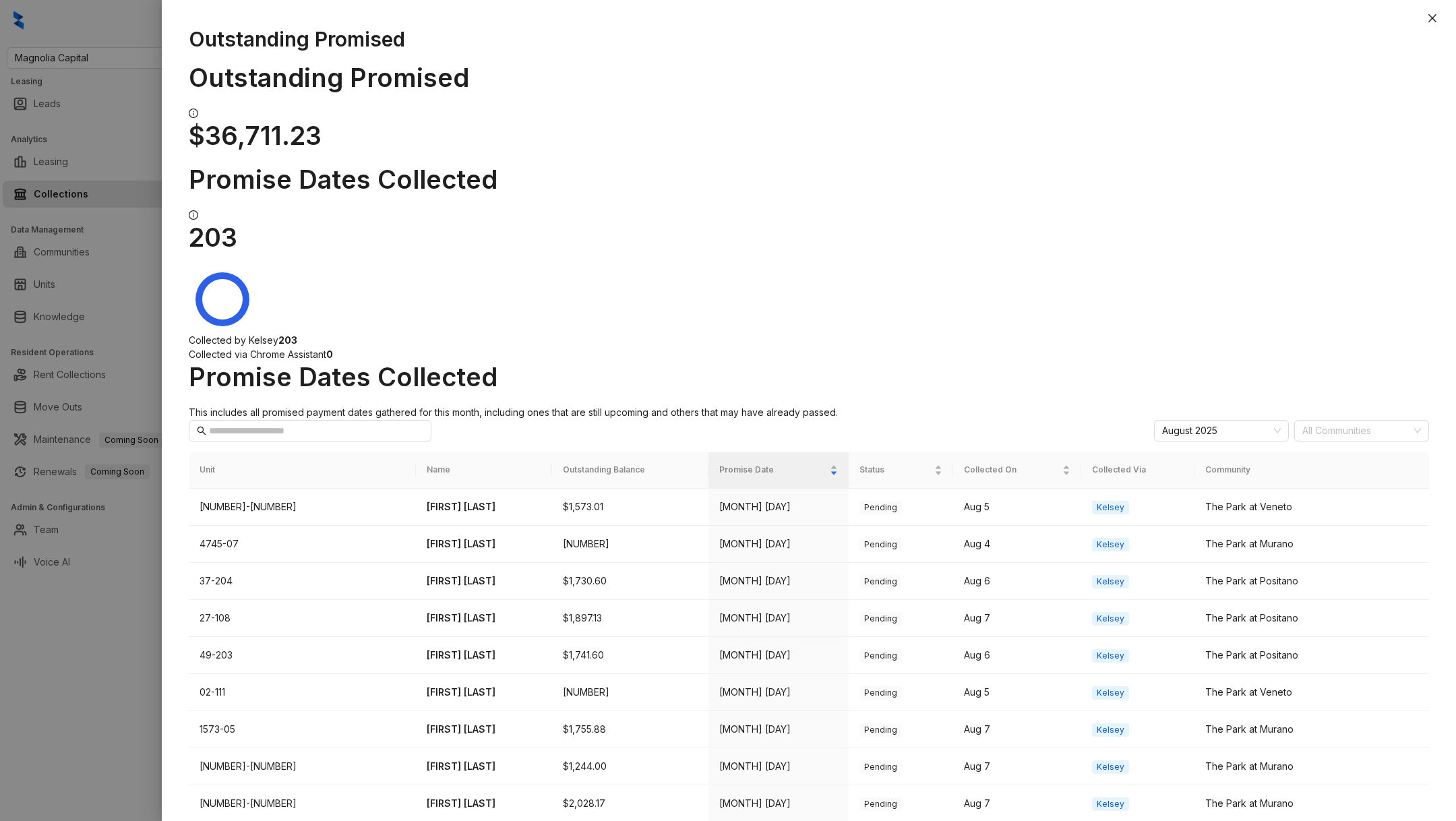 click at bounding box center [728, 410] 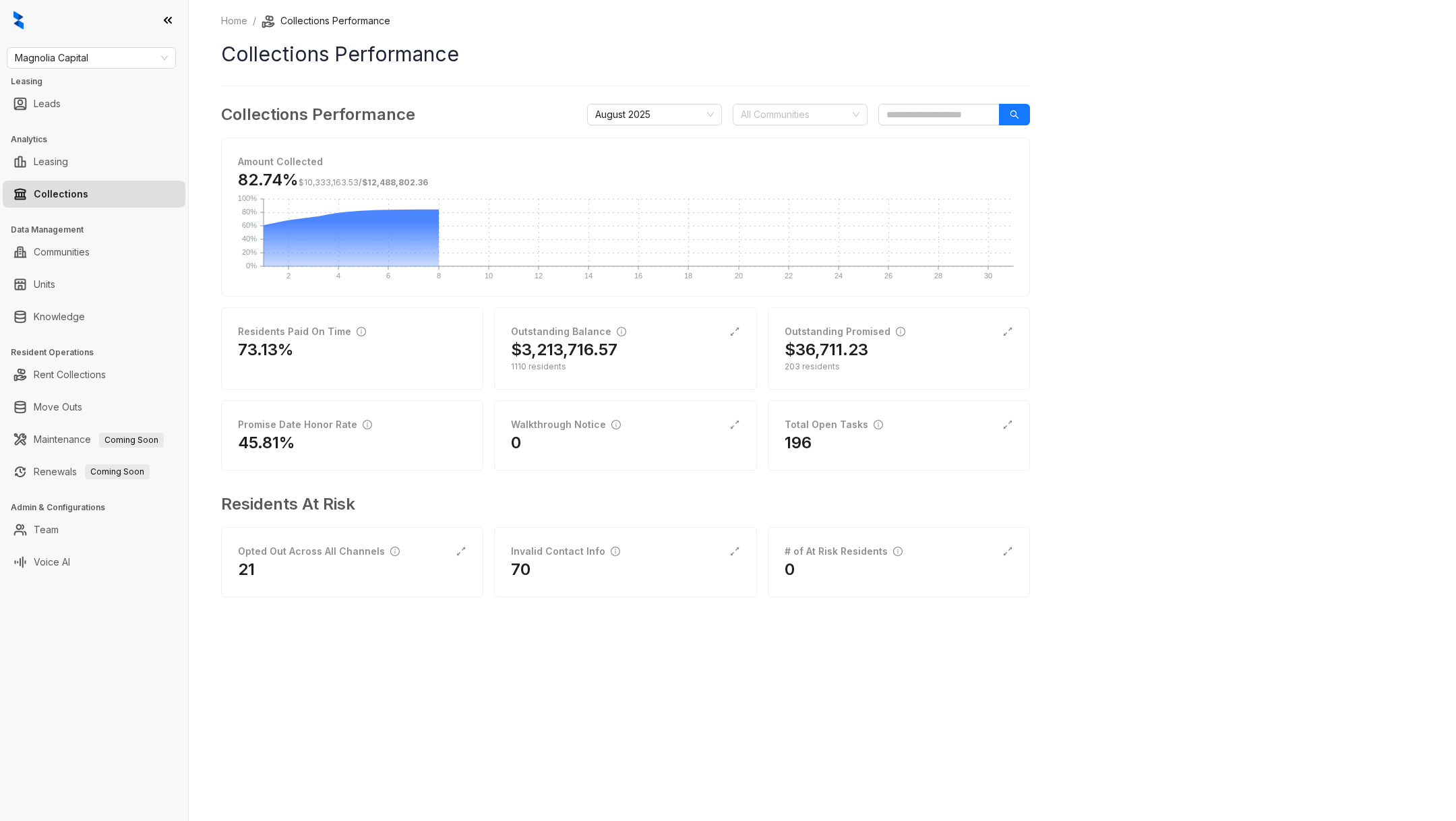 click on "Magnolia Capital Leasing Leads Analytics Leasing Collections Data Management Communities Units Knowledge Resident Operations Rent Collections Move Outs Maintenance Coming Soon Renewals Coming Soon Admin & Configurations Team Voice AI" at bounding box center [94, 410] 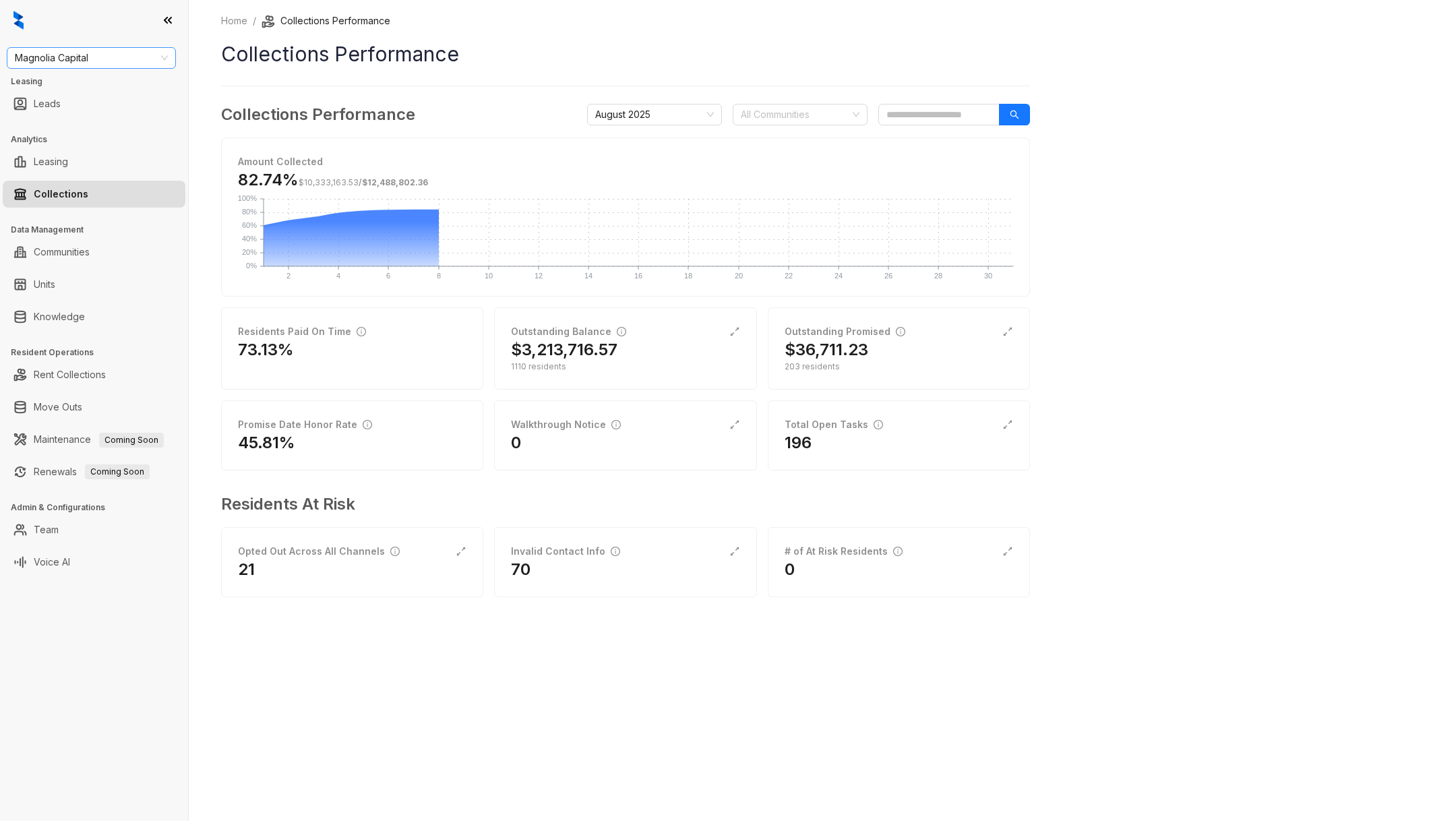 click on "Magnolia Capital" at bounding box center (91, 58) 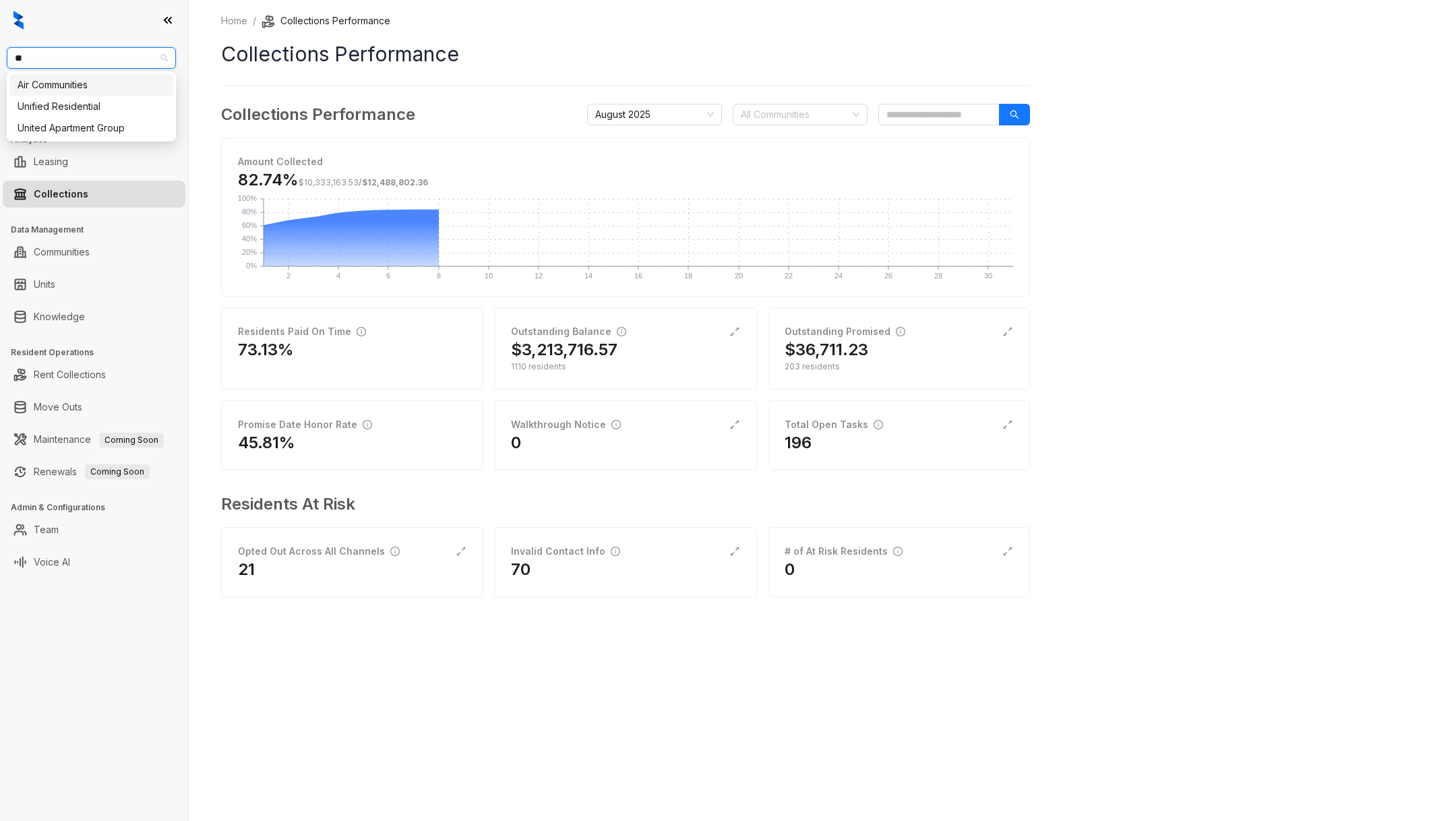 type on "***" 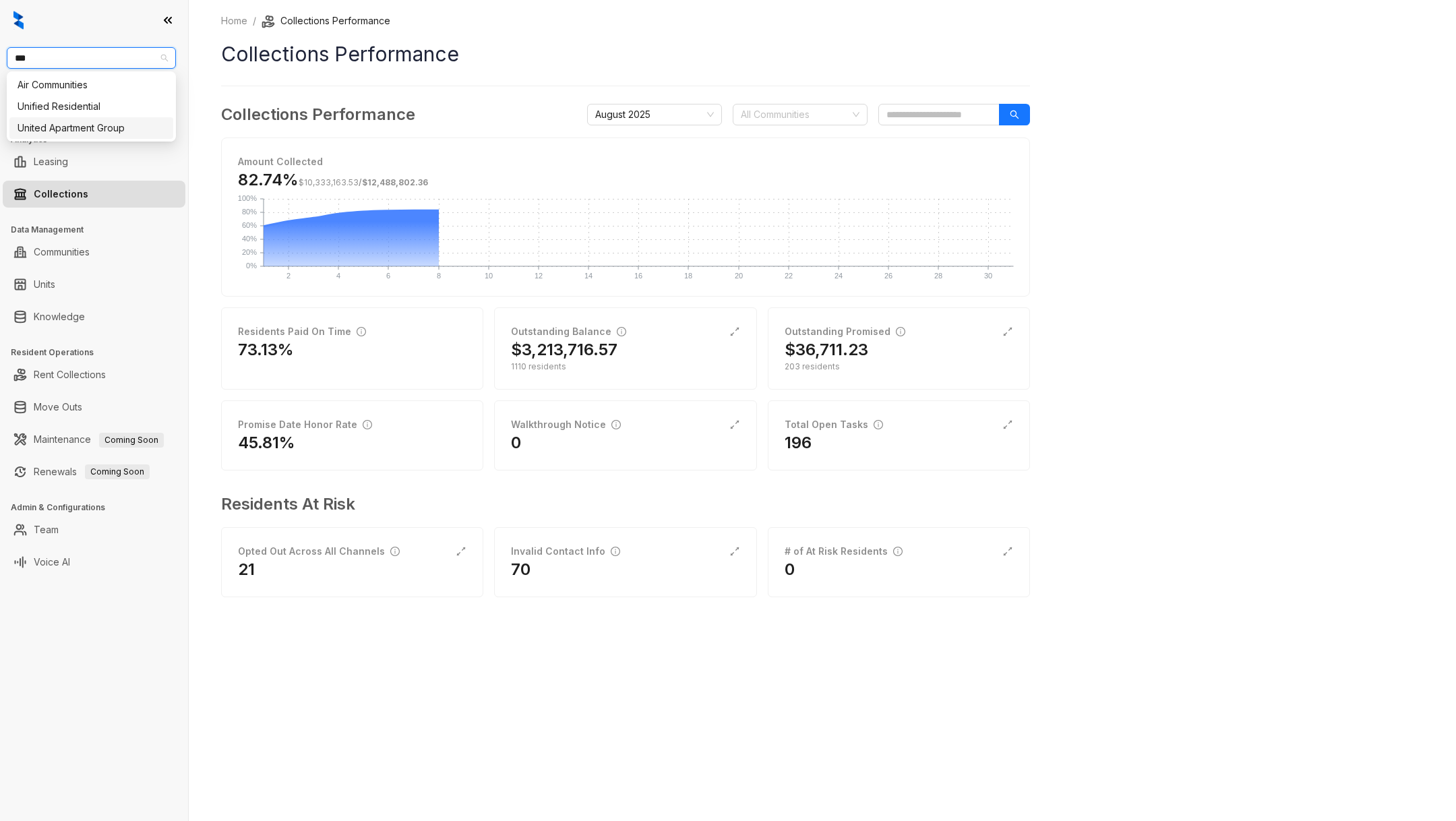 click on "United Apartment Group" at bounding box center [91, 128] 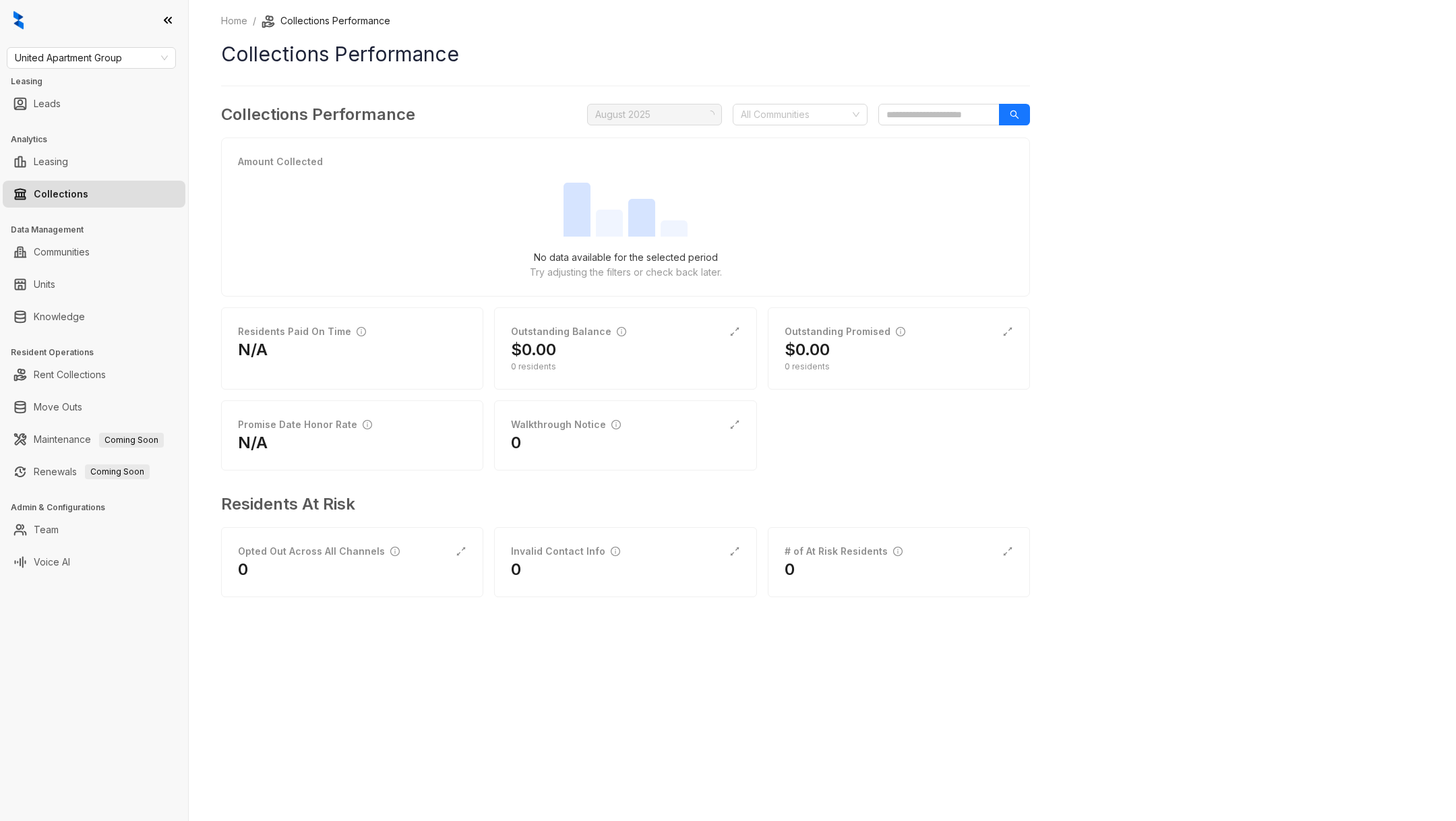 scroll, scrollTop: 0, scrollLeft: 0, axis: both 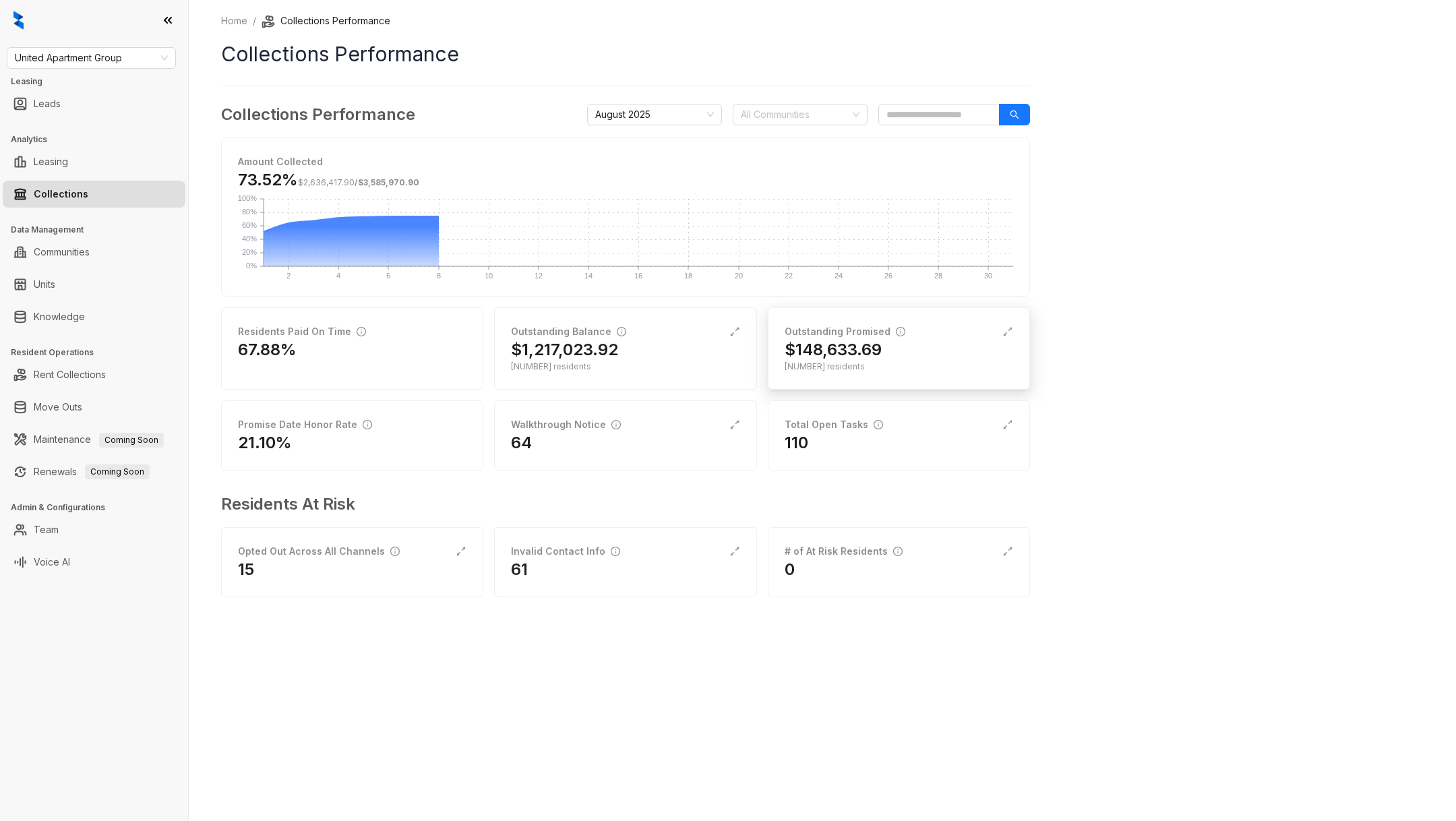 click on "237 residents" at bounding box center [899, 367] 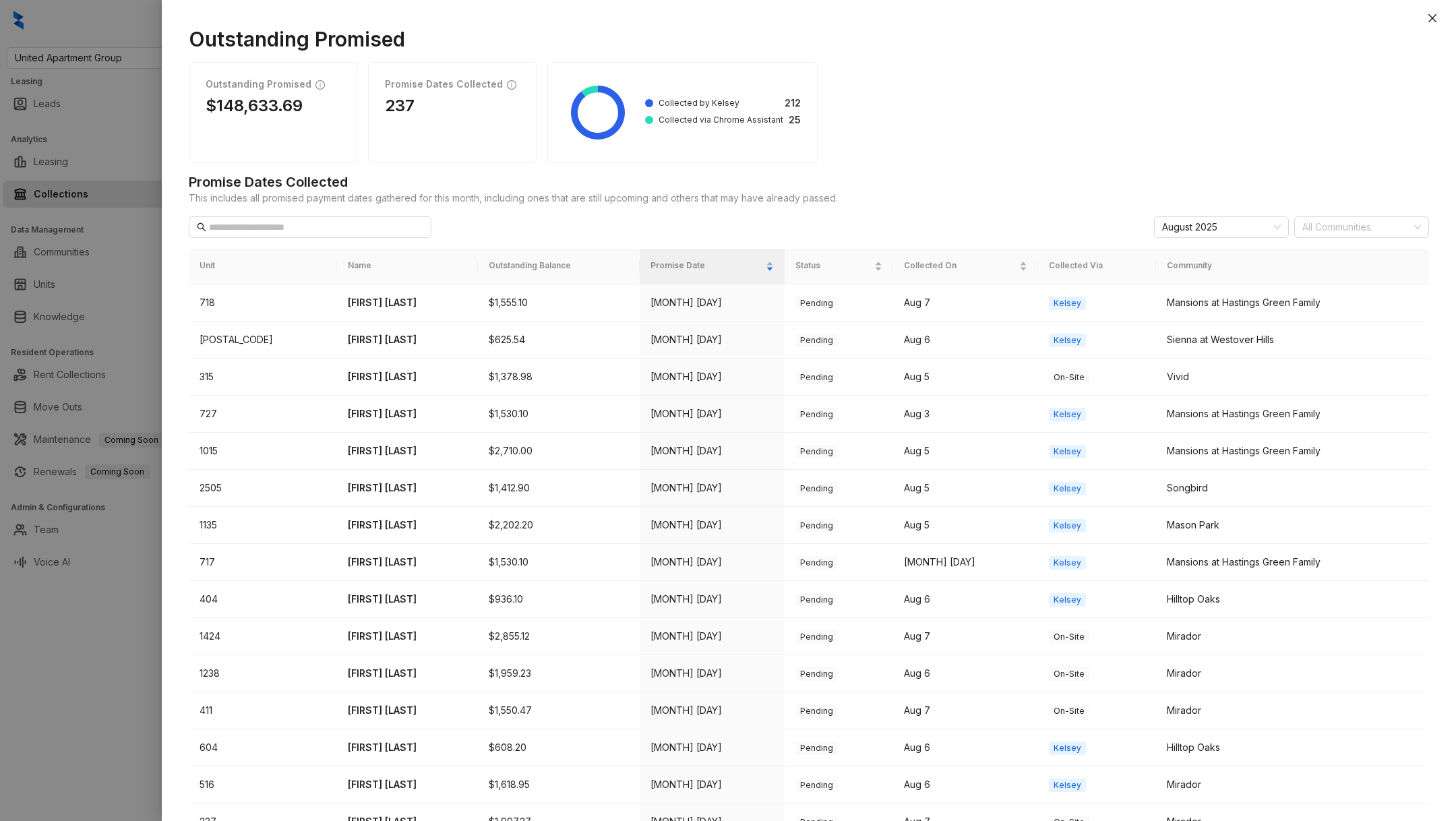 click at bounding box center (728, 410) 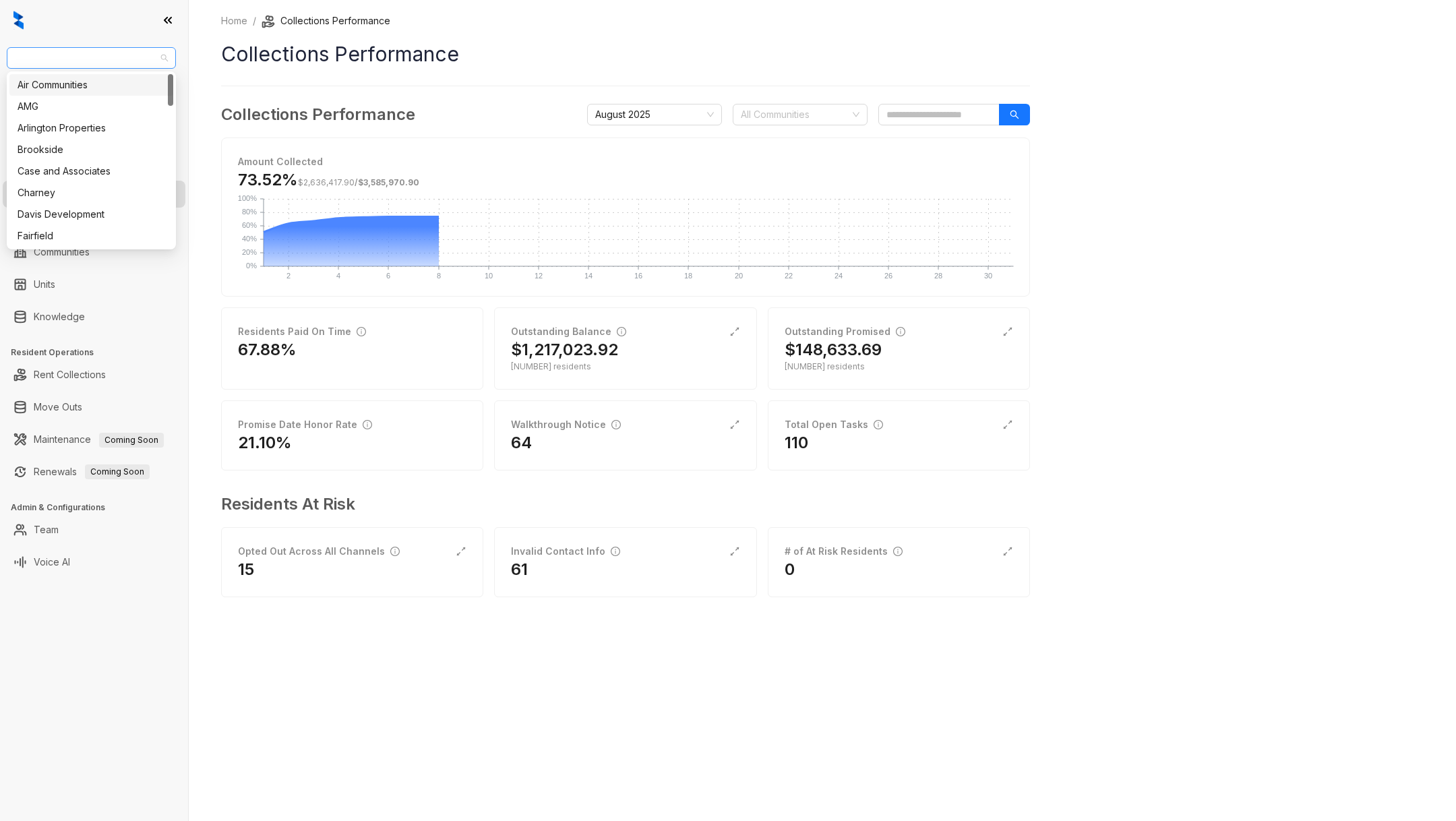 click on "United Apartment Group" at bounding box center [91, 58] 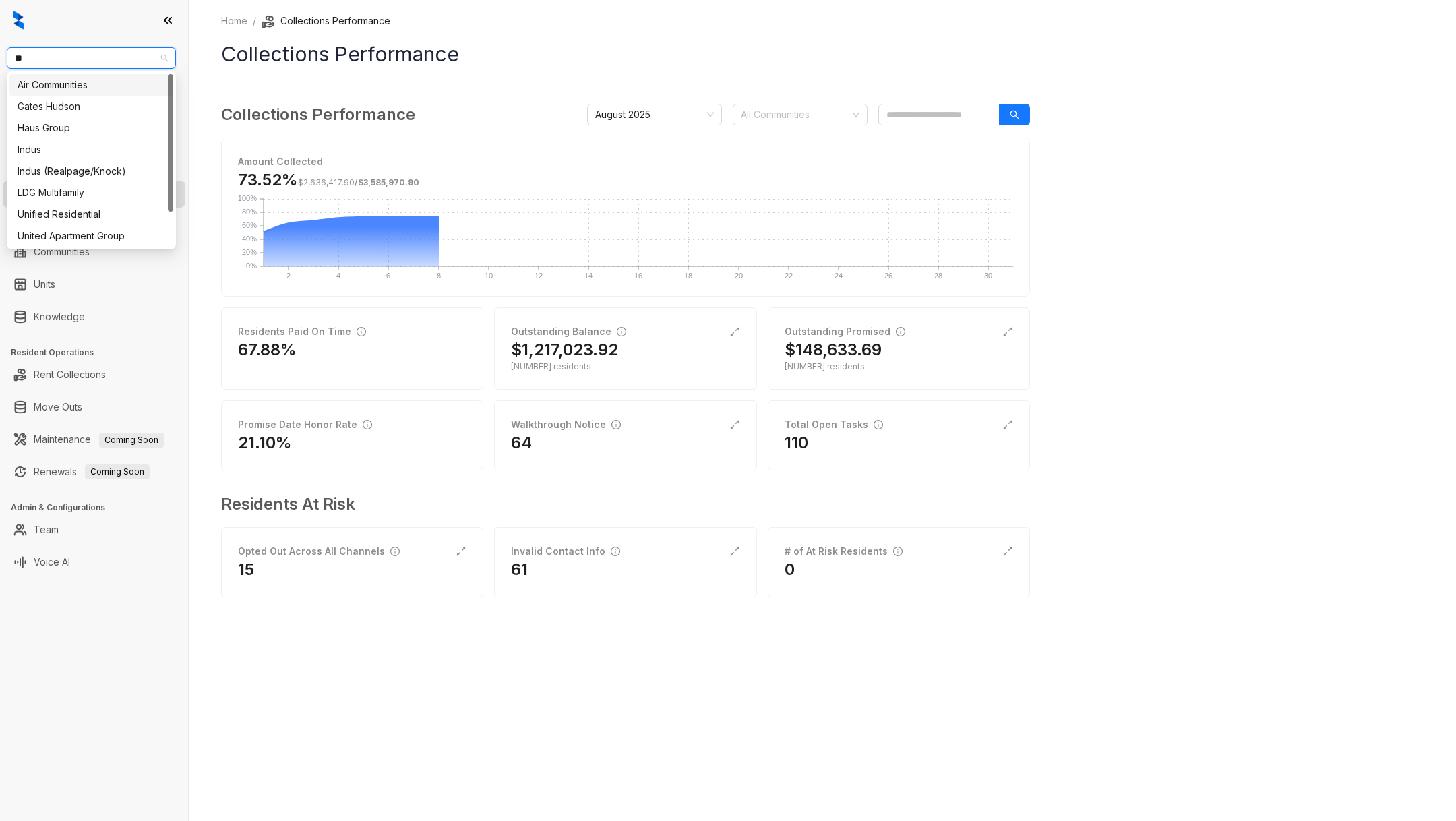 type on "***" 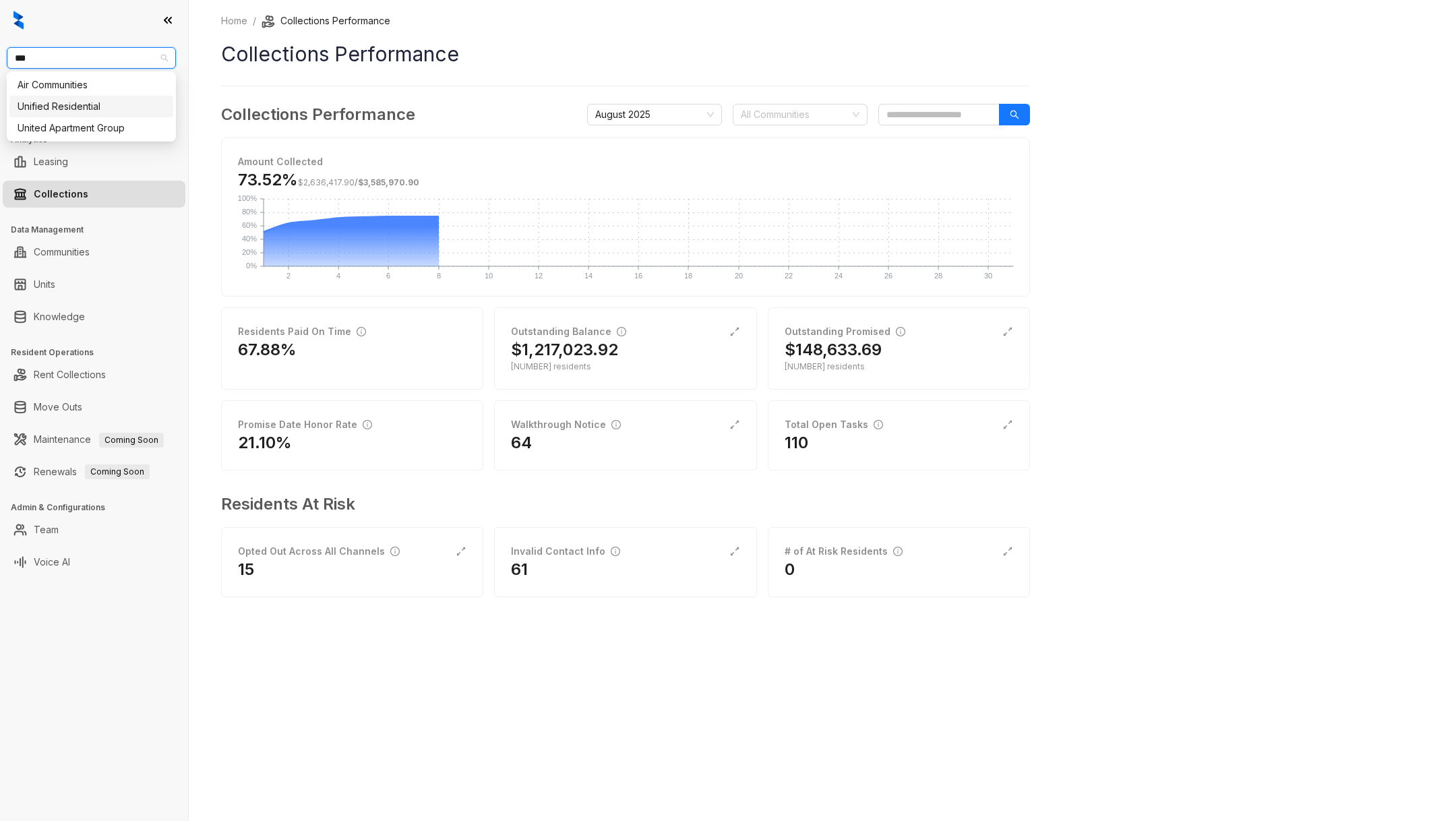 type 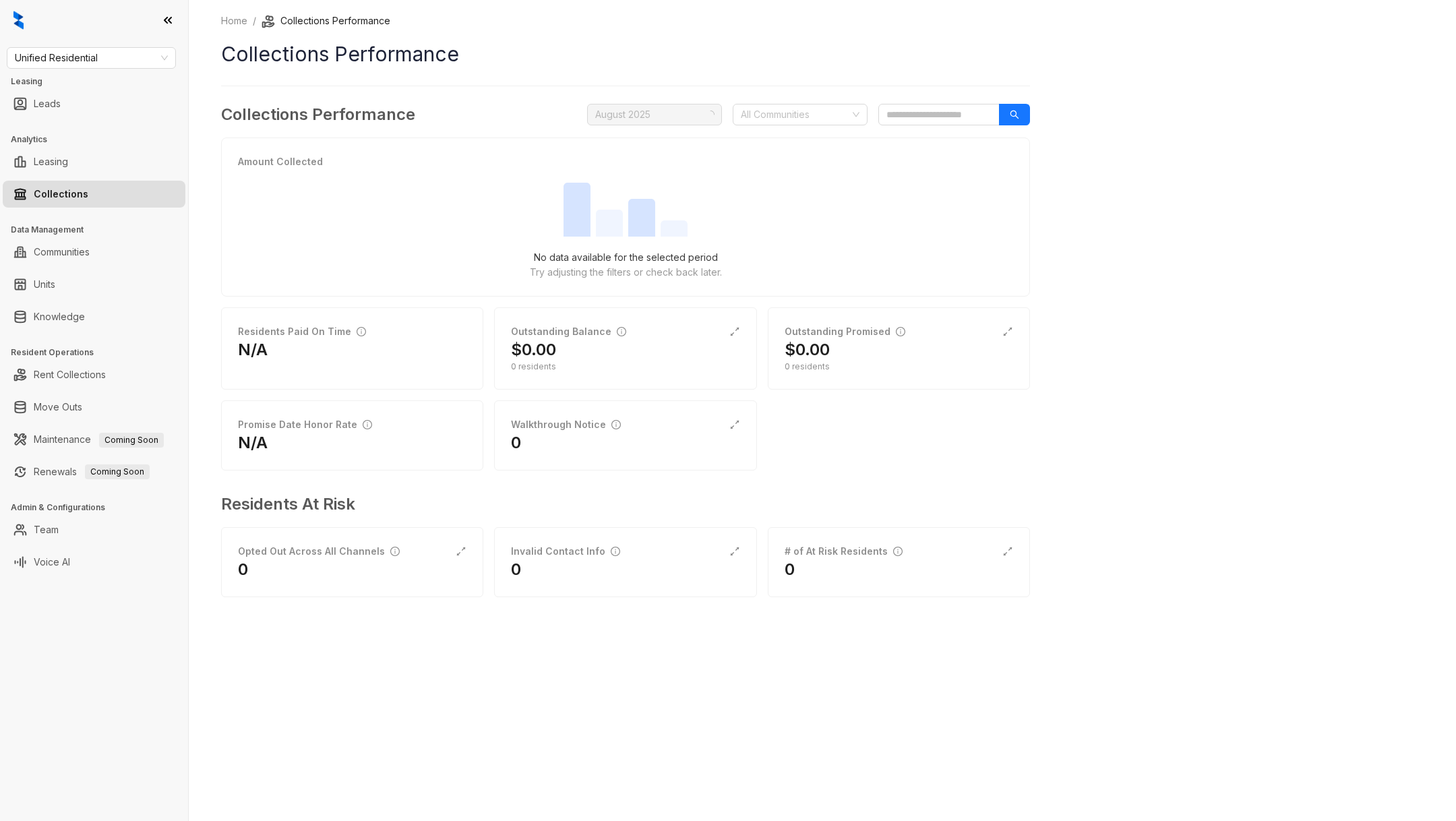scroll, scrollTop: 0, scrollLeft: 0, axis: both 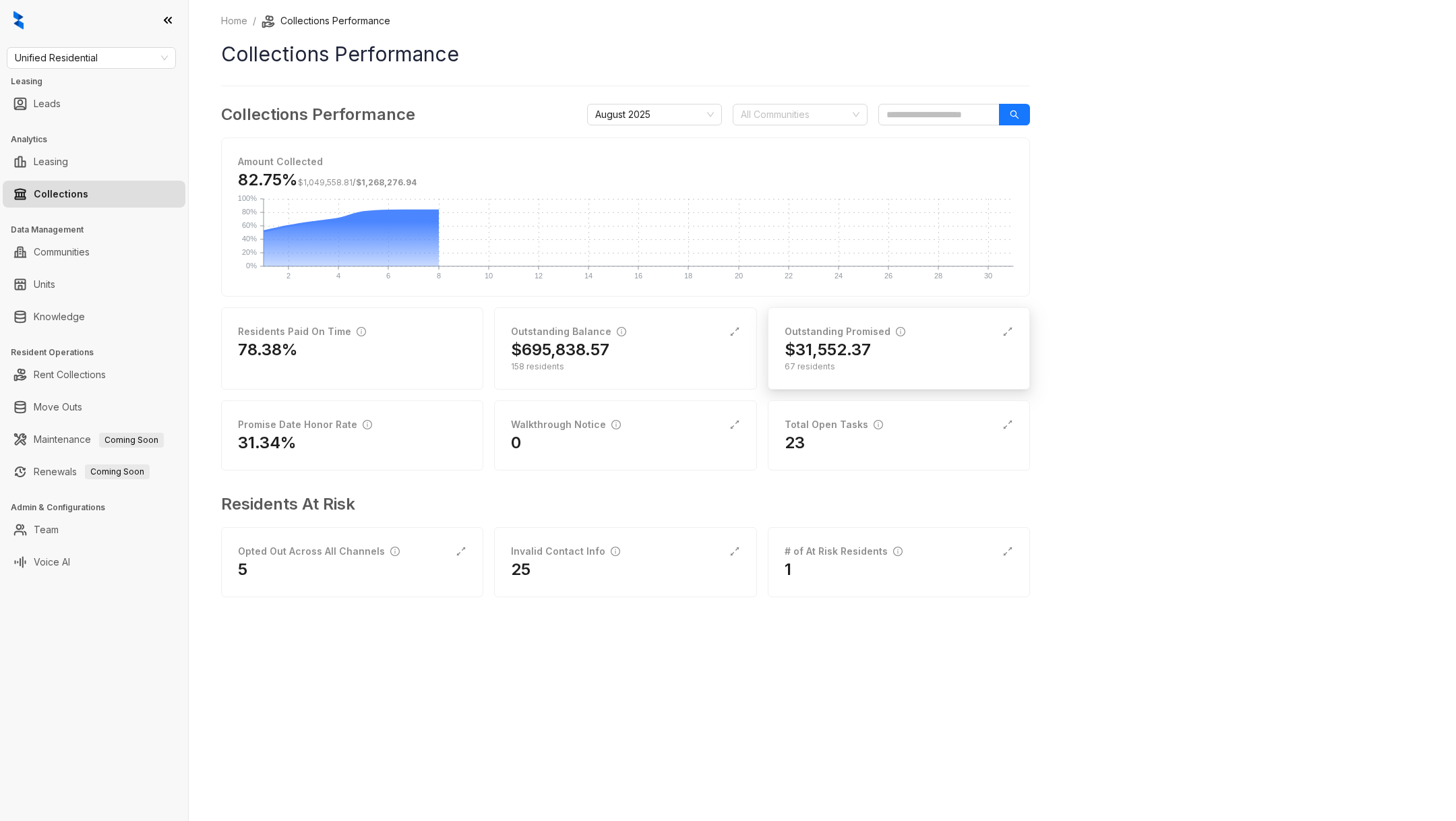 click on "Outstanding Promised $31,552.37 67 residents" at bounding box center [899, 348] 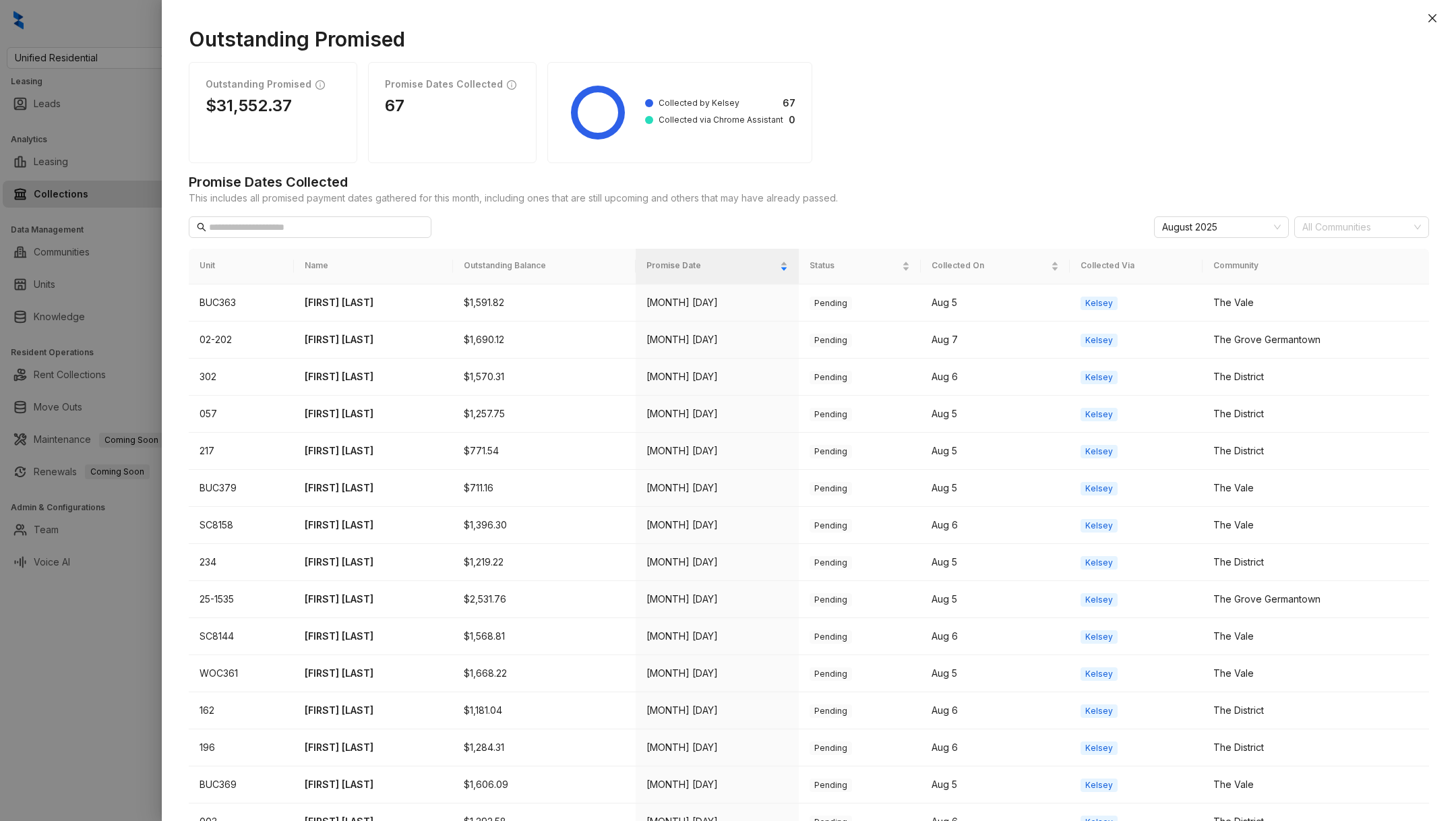 click on "Outstanding Promised Outstanding Promised $31,552.37 Promise Dates Collected 67 Collected by Kelsey 67 Collected via Chrome Assistant 0 Promise Dates Collected This includes all promised payment dates gathered for this month, including ones that are still upcoming and others that may have already passed. August 2025   All Communities Unit Name Outstanding Balance Promise Date Status Collected On Collected Via Community BUC363 Rosalyn Anderson $1,591.82 Aug 15 Pending Aug 5 Kelsey The Vale 02-202 Jonathan Darby $1,690.12 Aug 15 Pending Aug 7 Kelsey The Grove Germantown 302 Tyraneshia Ware $1,570.31 Aug 15 Pending Aug 6 Kelsey The District 057 Nakiya Carter $1,257.75 Aug 15 Pending Aug 5 Kelsey The District 217 Jonneshia Bradley $771.54 Aug 15 Pending Aug 5 Kelsey The District BUC379 Rachel Lake $711.16 Aug 15 Pending Aug 5 Kelsey The Vale SC8158 Yvette Love $1,396.30 Aug 15 Pending Aug 6 Kelsey The Vale 234 Charlotte Greenwood $1,219.22 Aug 15 Pending Aug 5 Kelsey The District 25-1535 Angel Griffin $2,531.76" at bounding box center [809, 417] 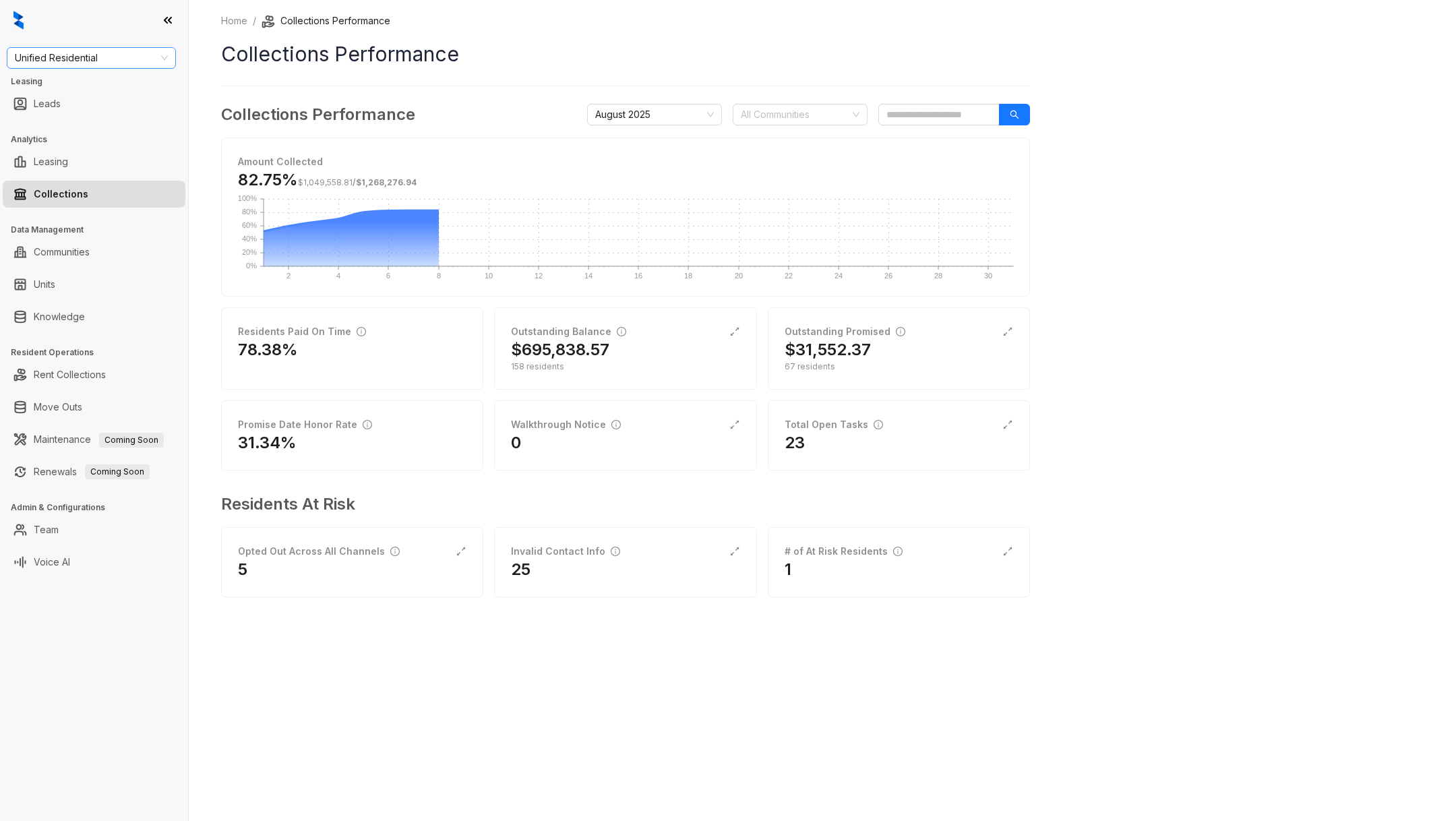 click on "Unified Residential" at bounding box center (91, 58) 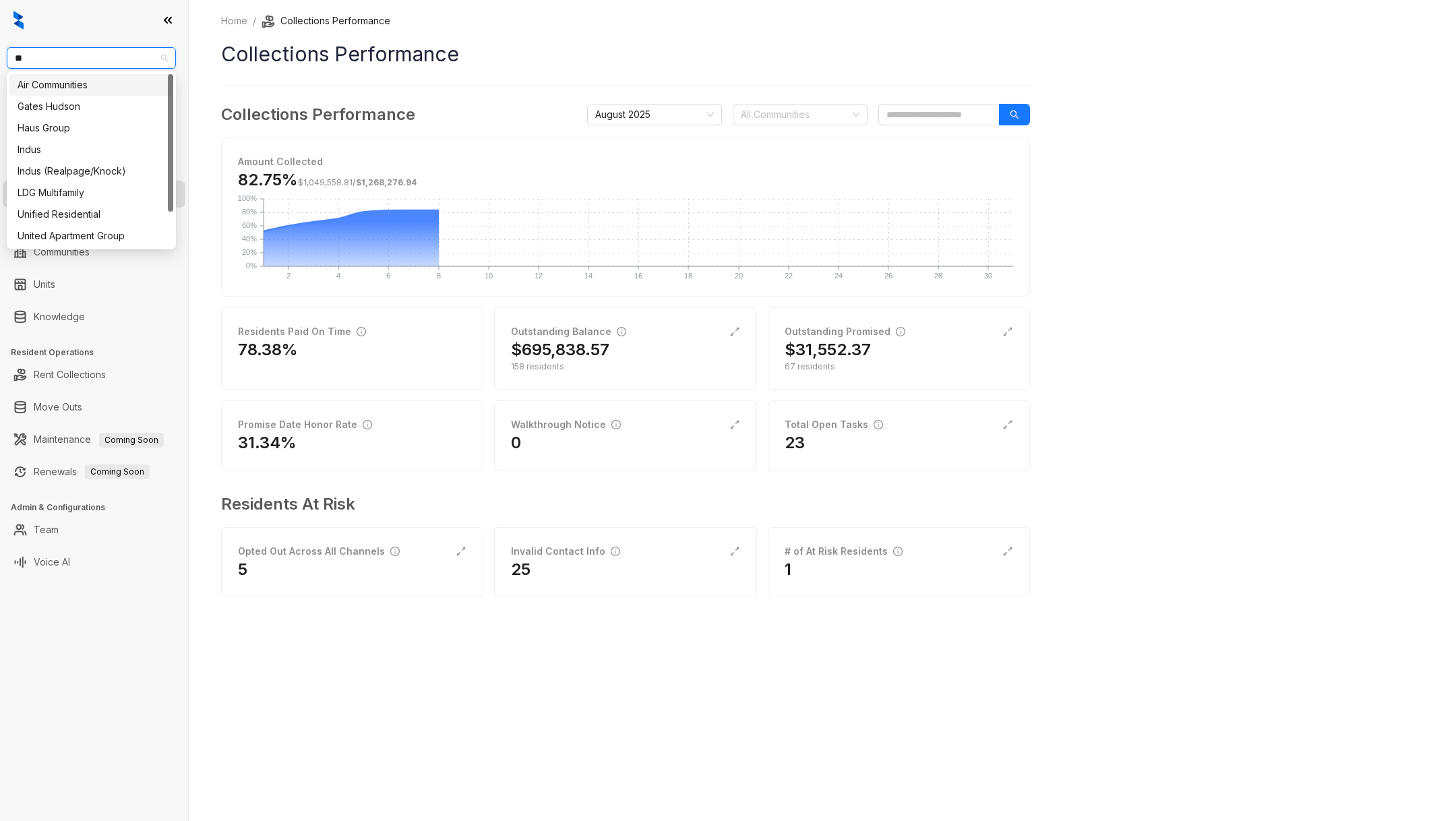 type on "***" 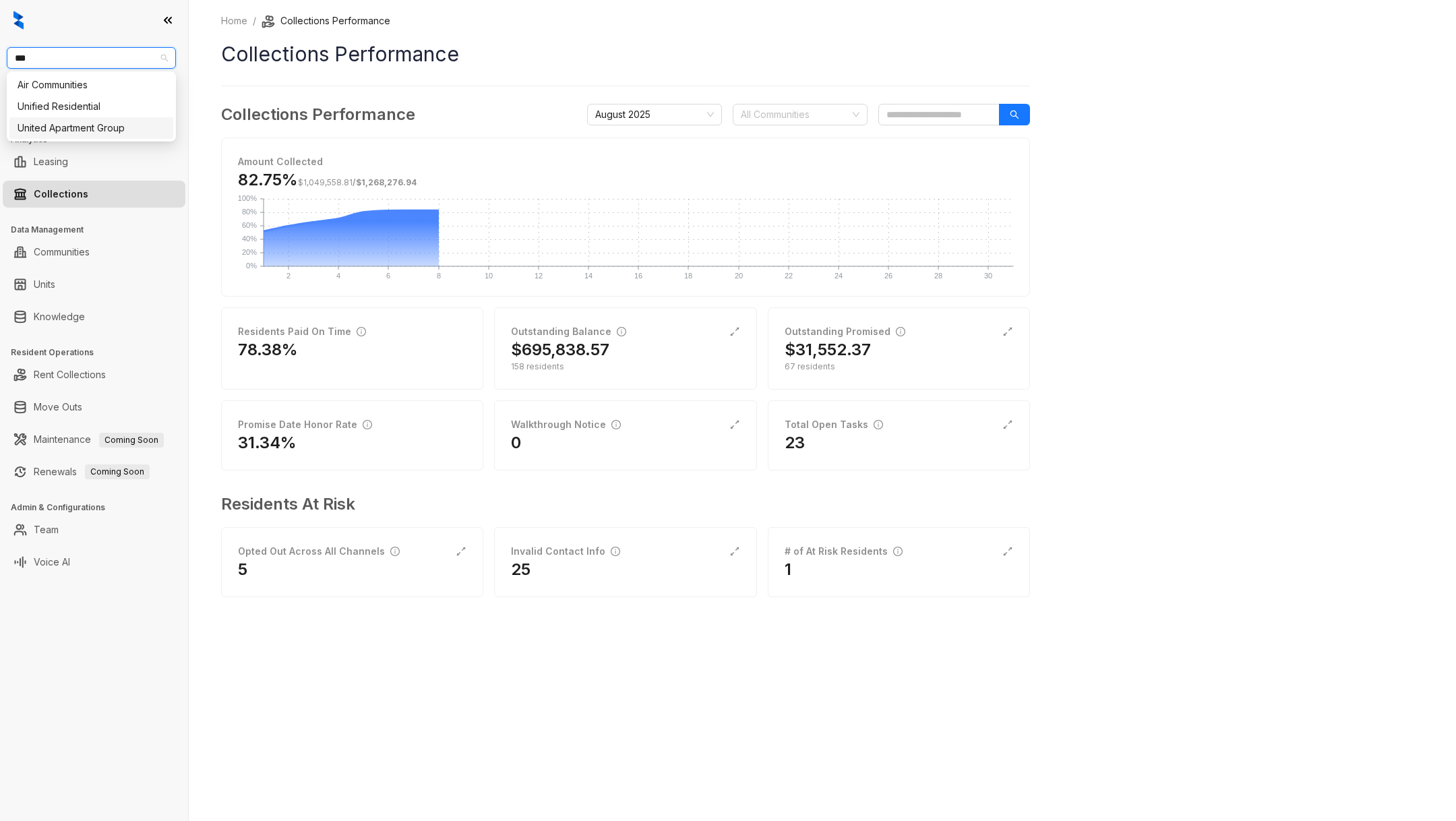 click on "United Apartment Group" at bounding box center [91, 128] 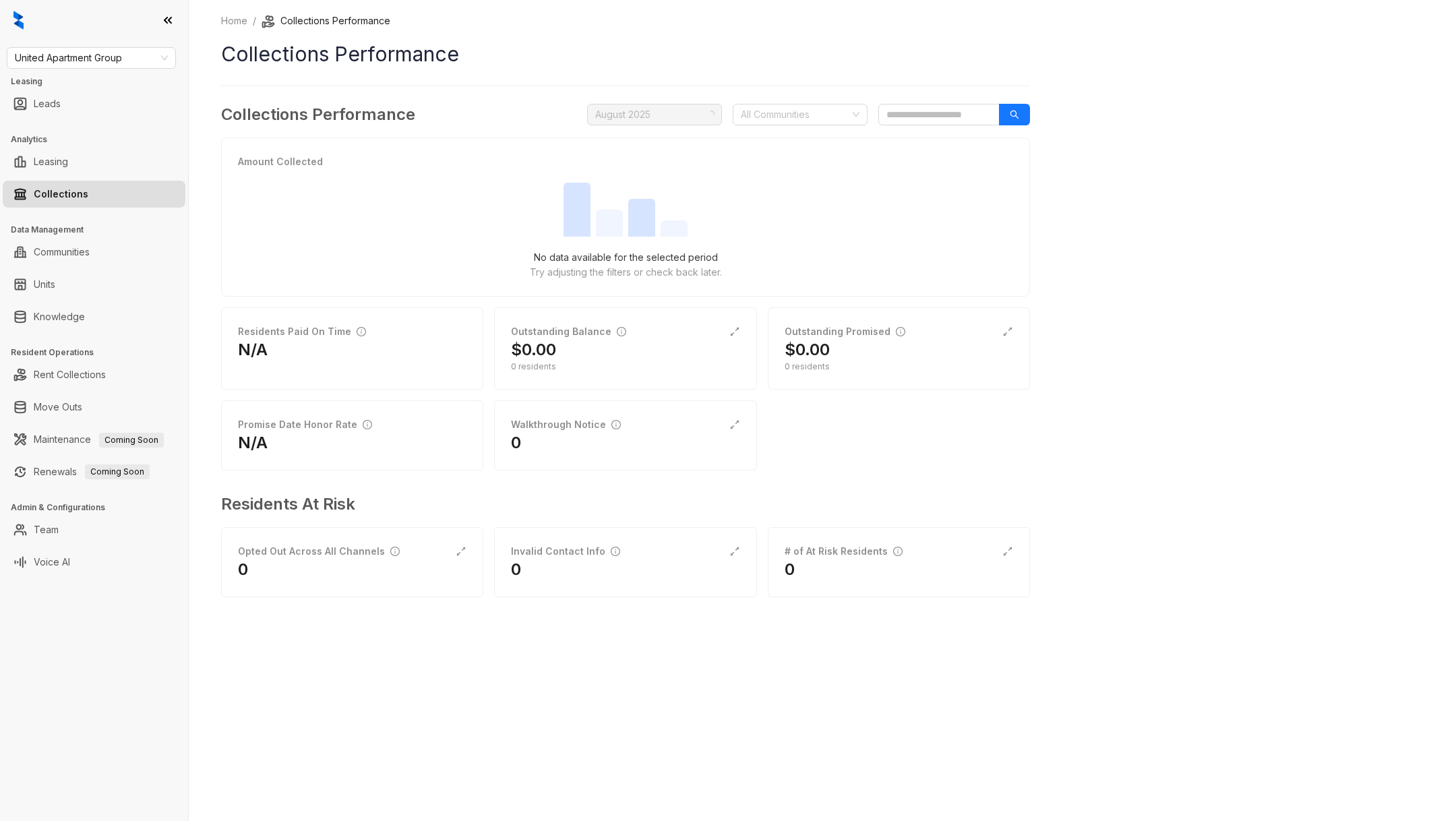 scroll, scrollTop: 0, scrollLeft: 0, axis: both 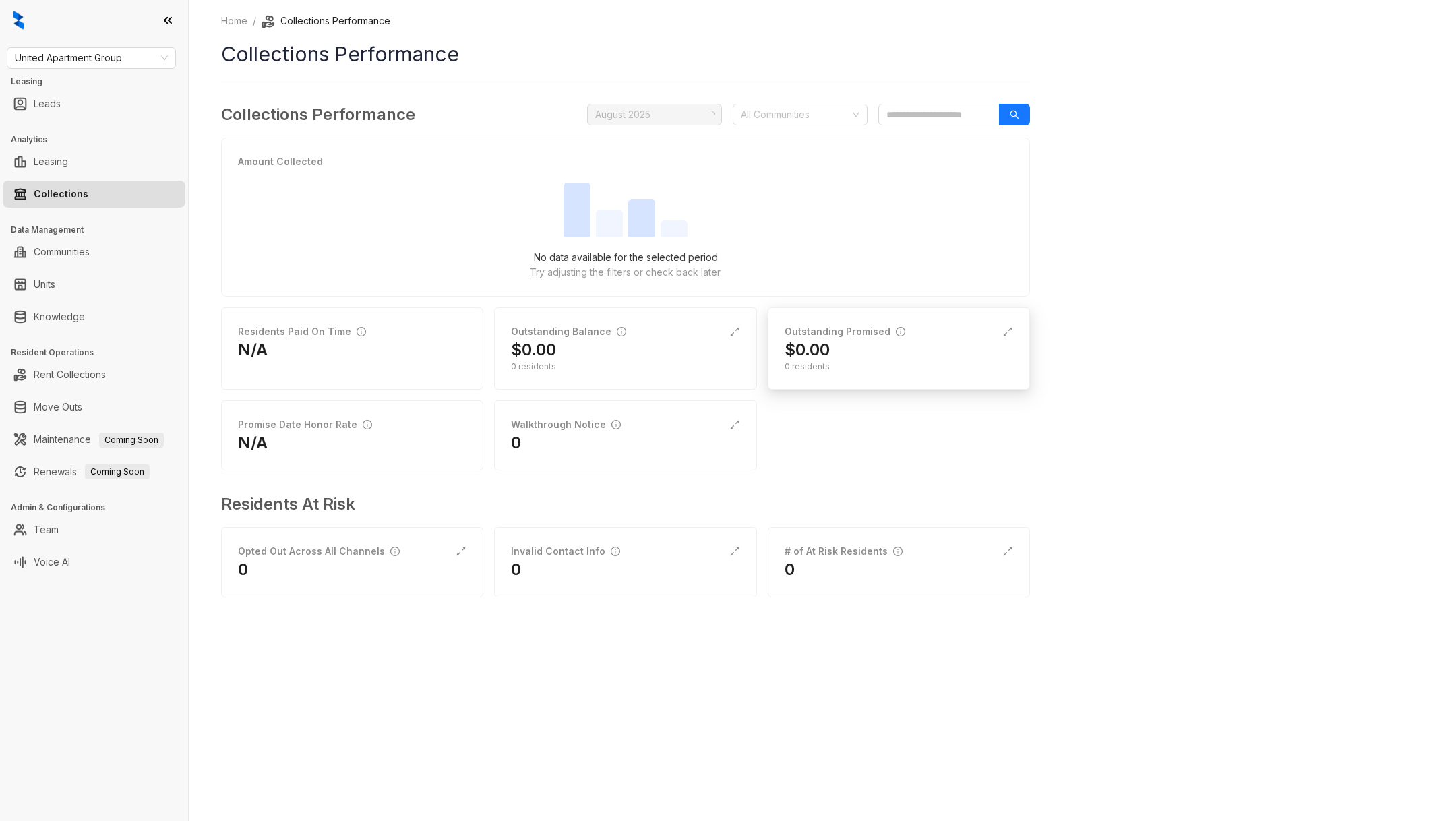 click on "0 residents" at bounding box center (899, 367) 